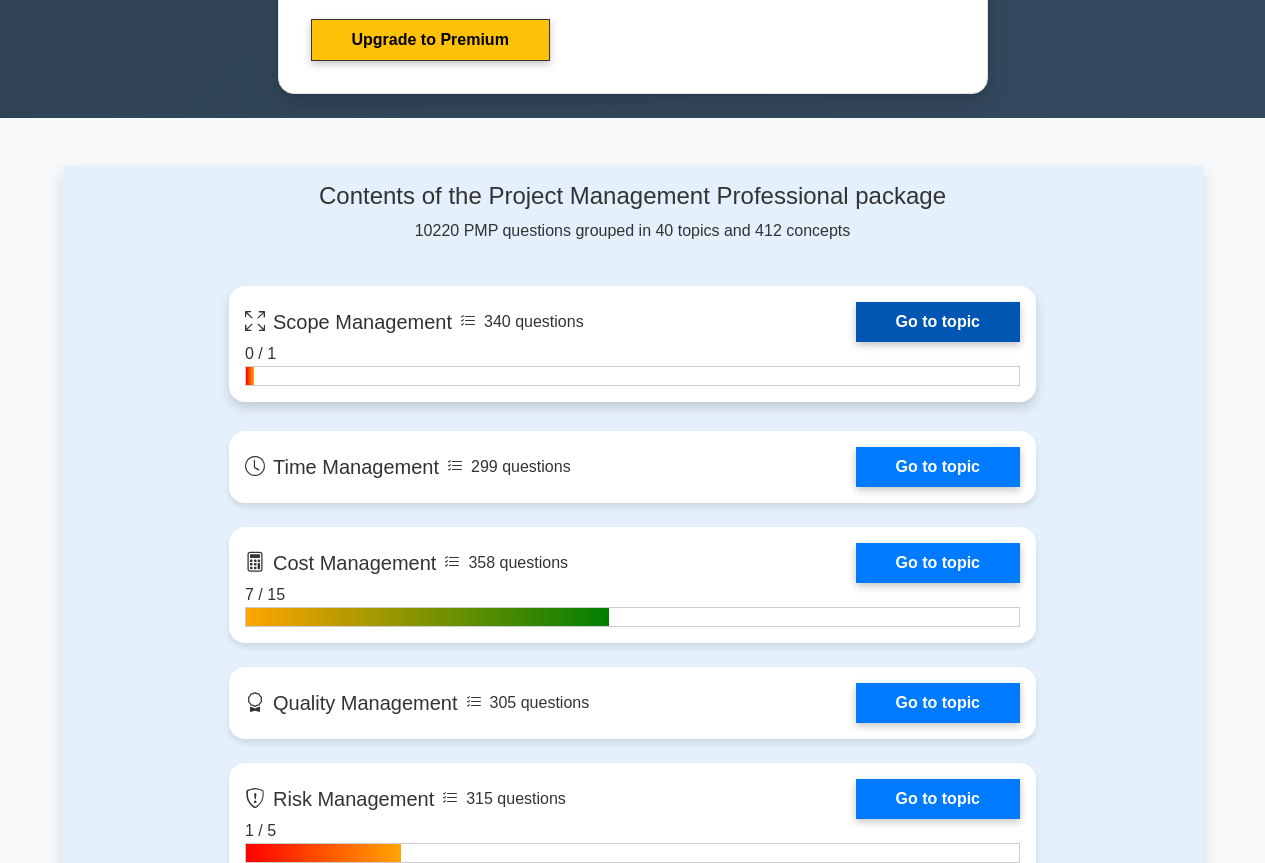 scroll, scrollTop: 1300, scrollLeft: 0, axis: vertical 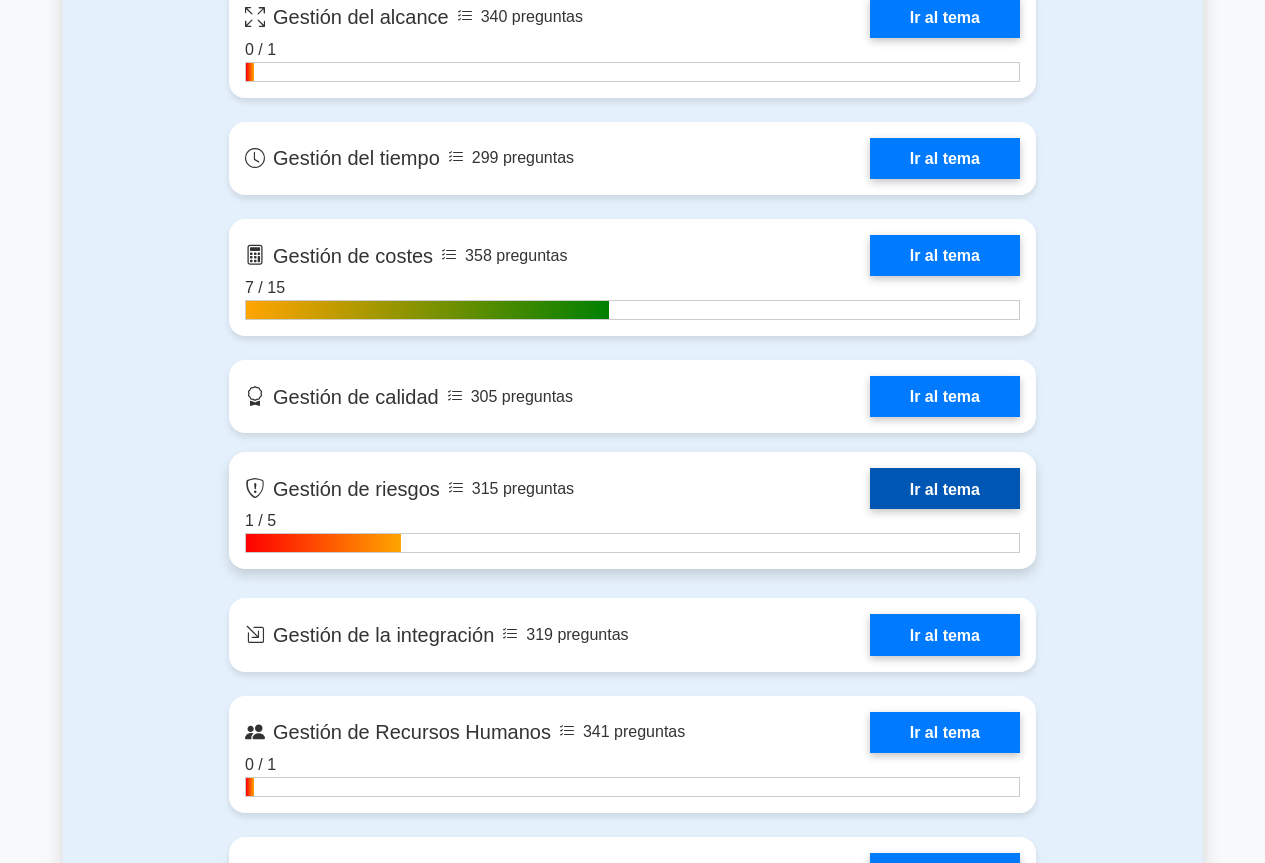 click on "Ir al tema" at bounding box center (945, 488) 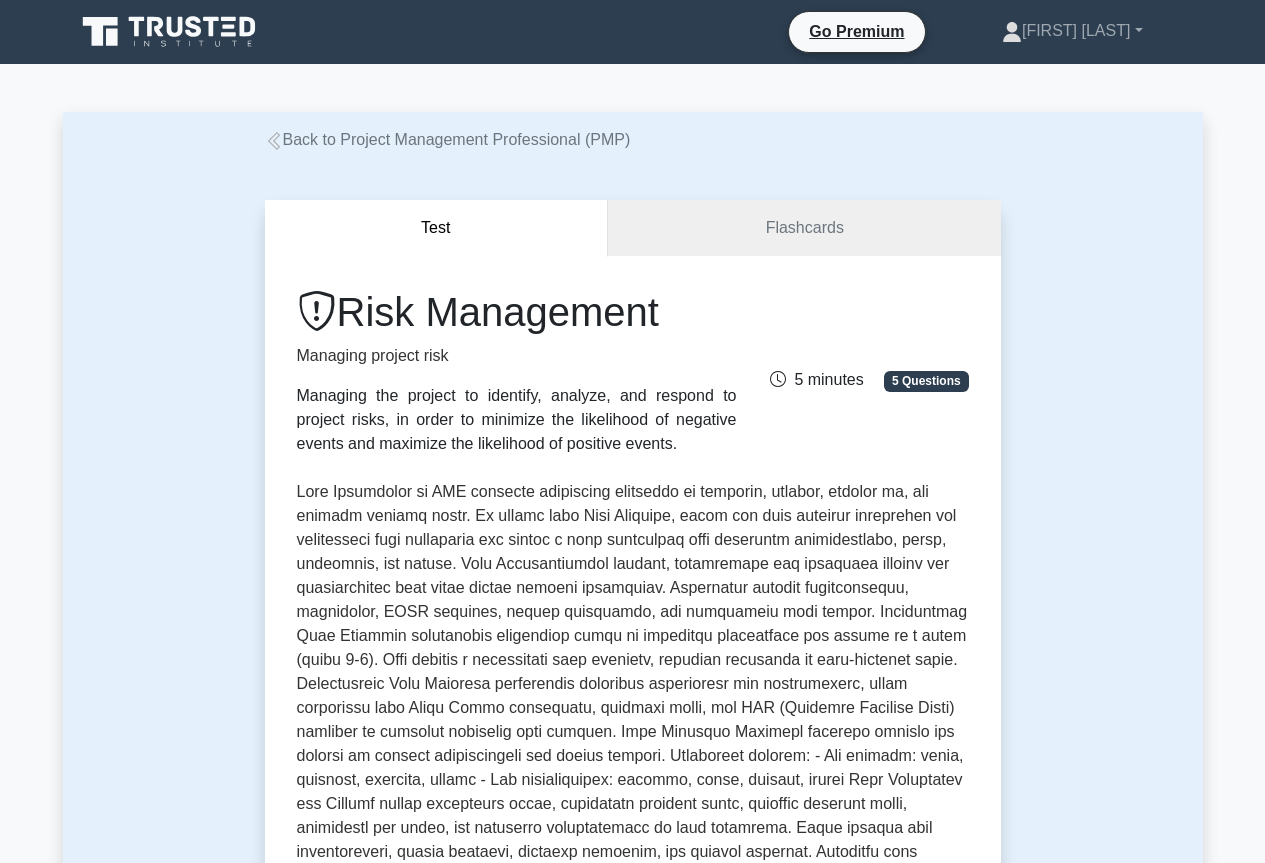 scroll, scrollTop: 0, scrollLeft: 0, axis: both 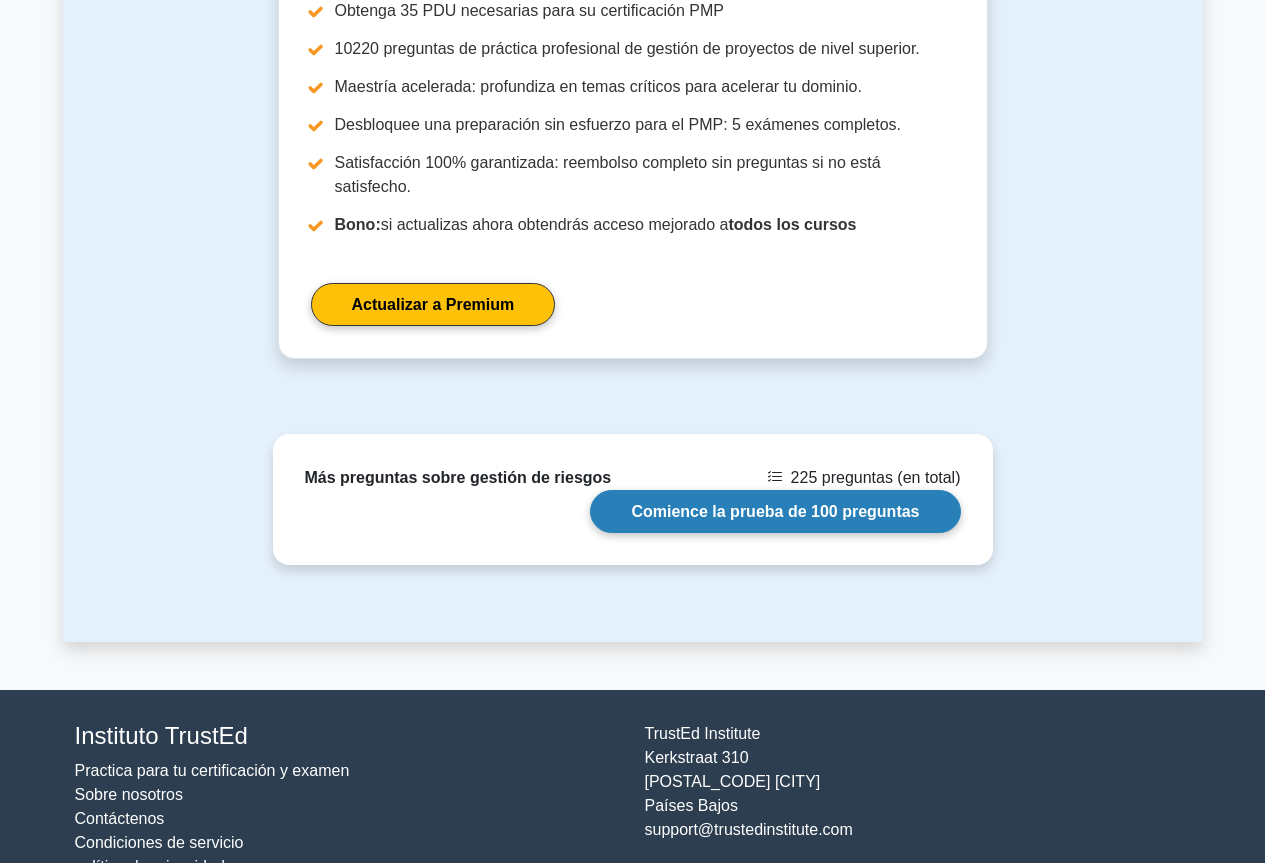 click on "Comience la prueba de 100 preguntas" at bounding box center (775, 511) 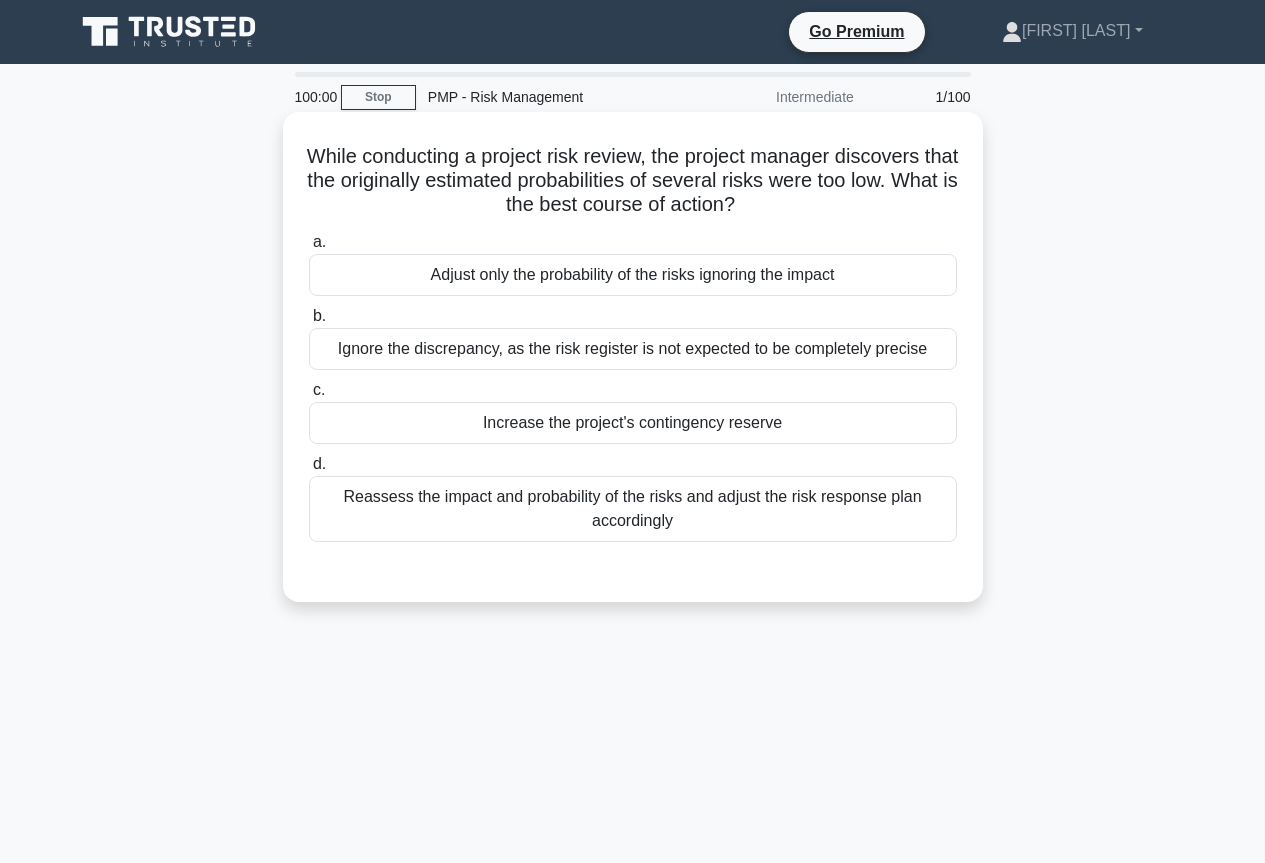 scroll, scrollTop: 0, scrollLeft: 0, axis: both 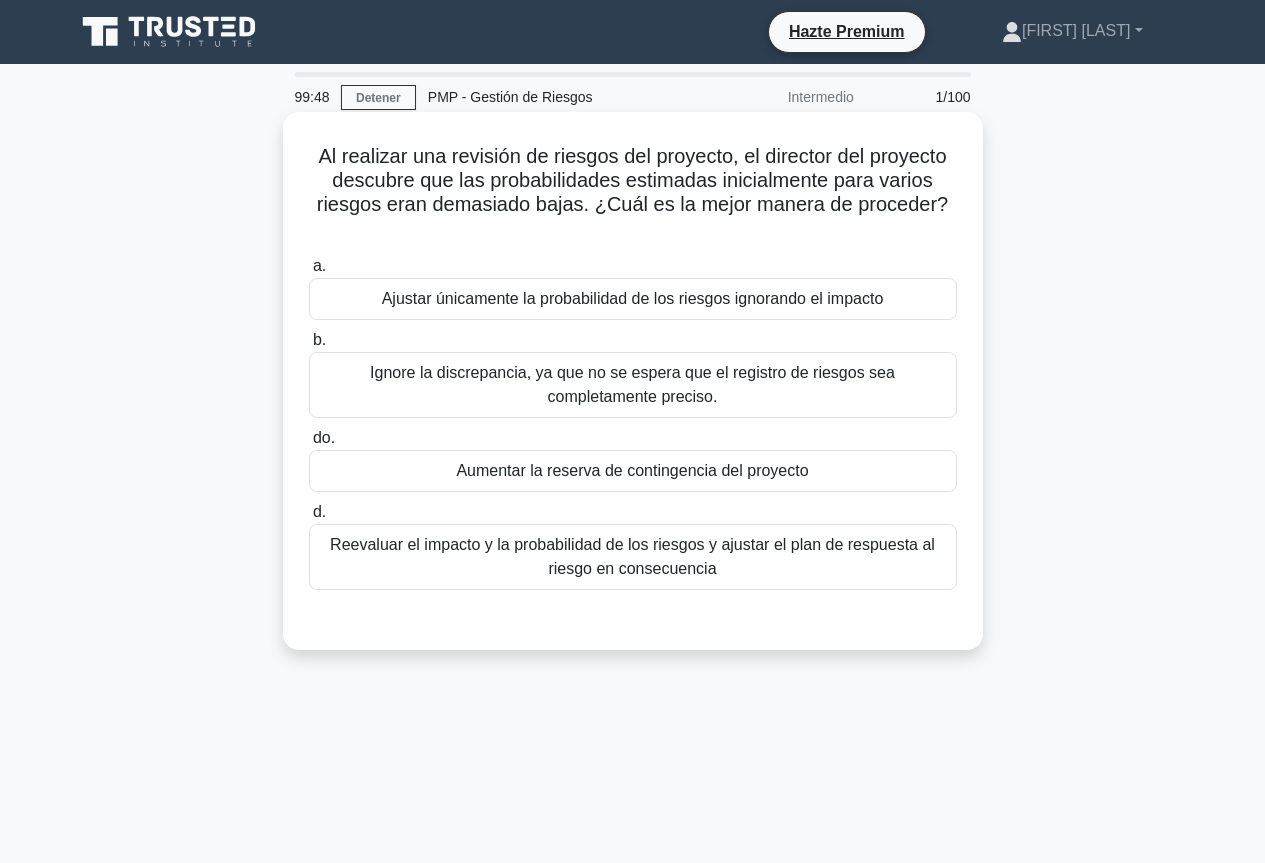 click on "Ignore la discrepancia, ya que no se espera que el registro de riesgos sea completamente preciso." at bounding box center [633, 385] 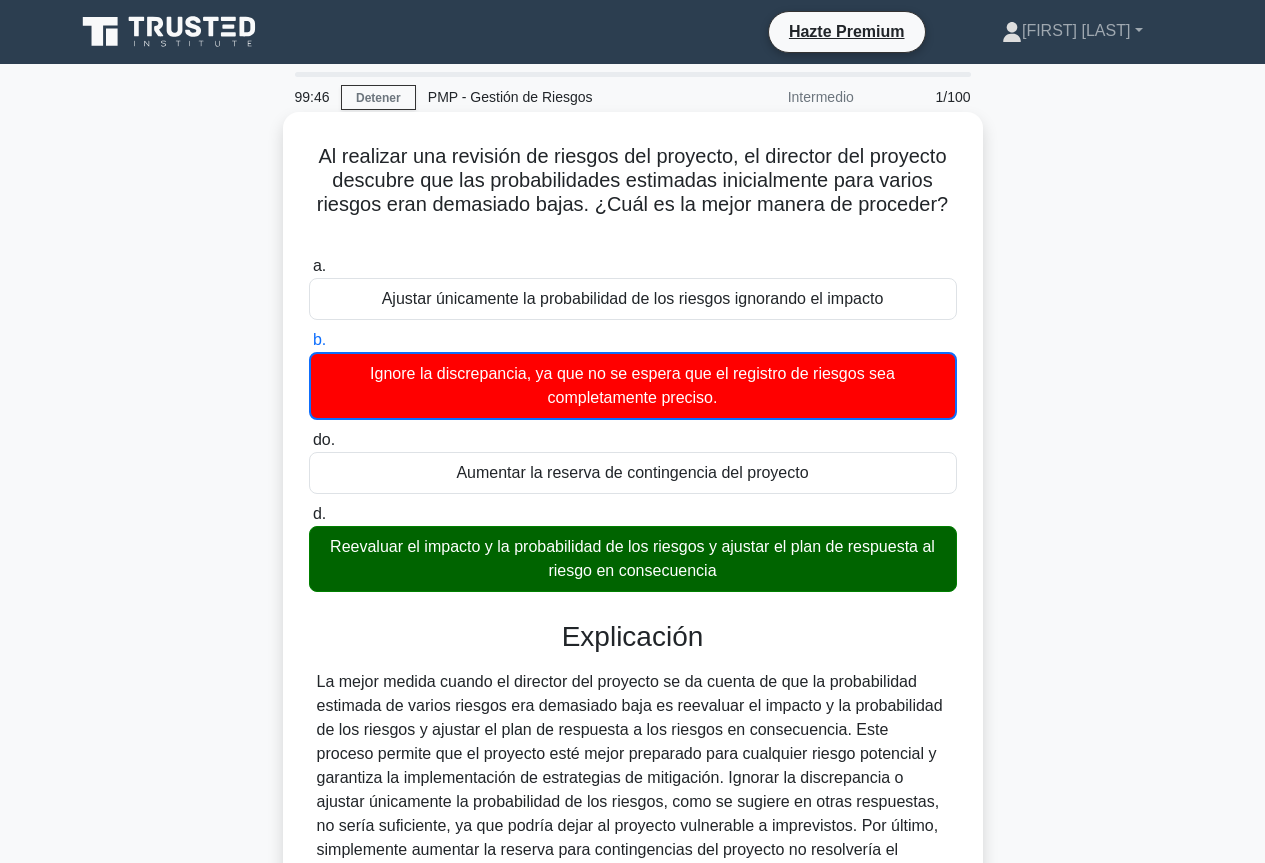 click on "Al realizar una revisión de riesgos del proyecto, el director del proyecto descubre que las probabilidades estimadas inicialmente para varios riesgos eran demasiado bajas. ¿Cuál es la mejor manera de proceder?" at bounding box center [632, 180] 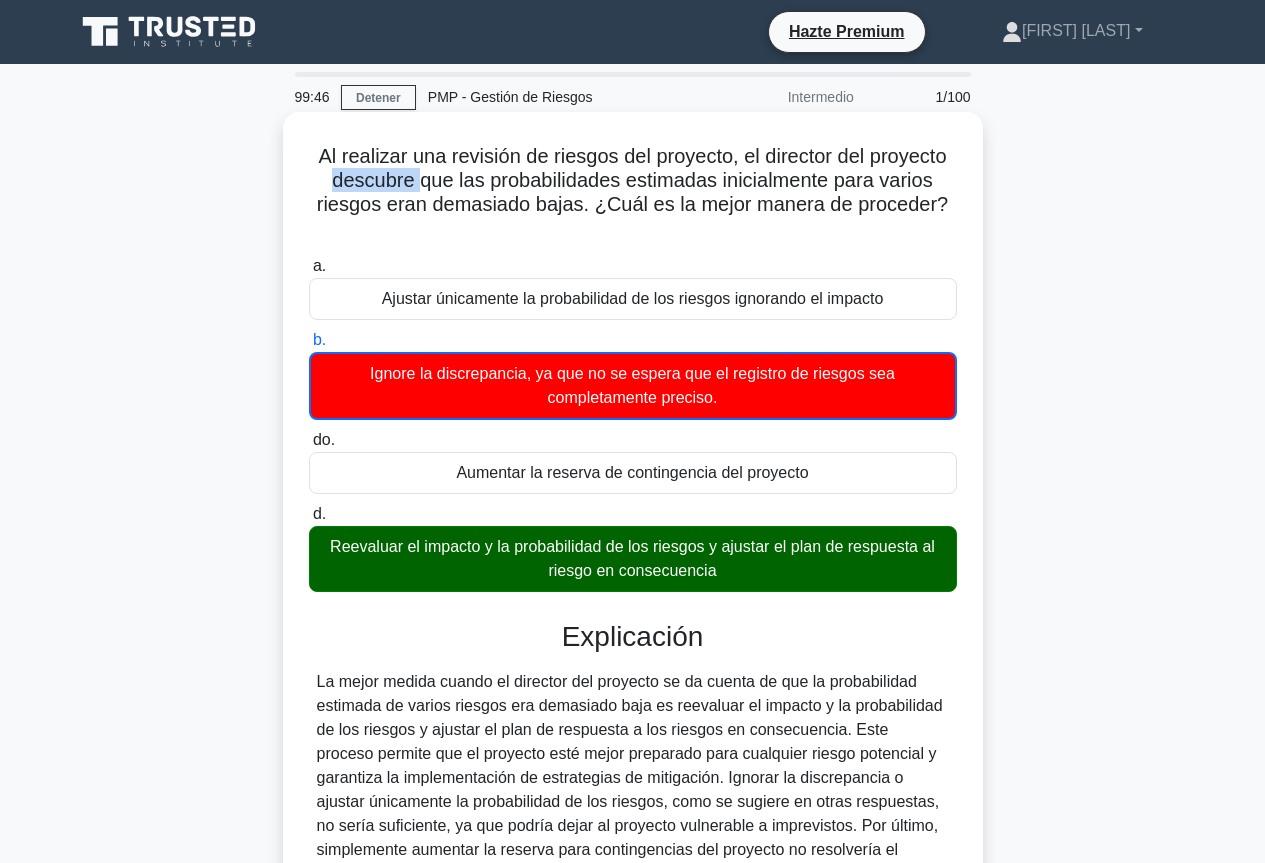 click on "Al realizar una revisión de riesgos del proyecto, el director del proyecto descubre que las probabilidades estimadas inicialmente para varios riesgos eran demasiado bajas. ¿Cuál es la mejor manera de proceder?" at bounding box center (632, 180) 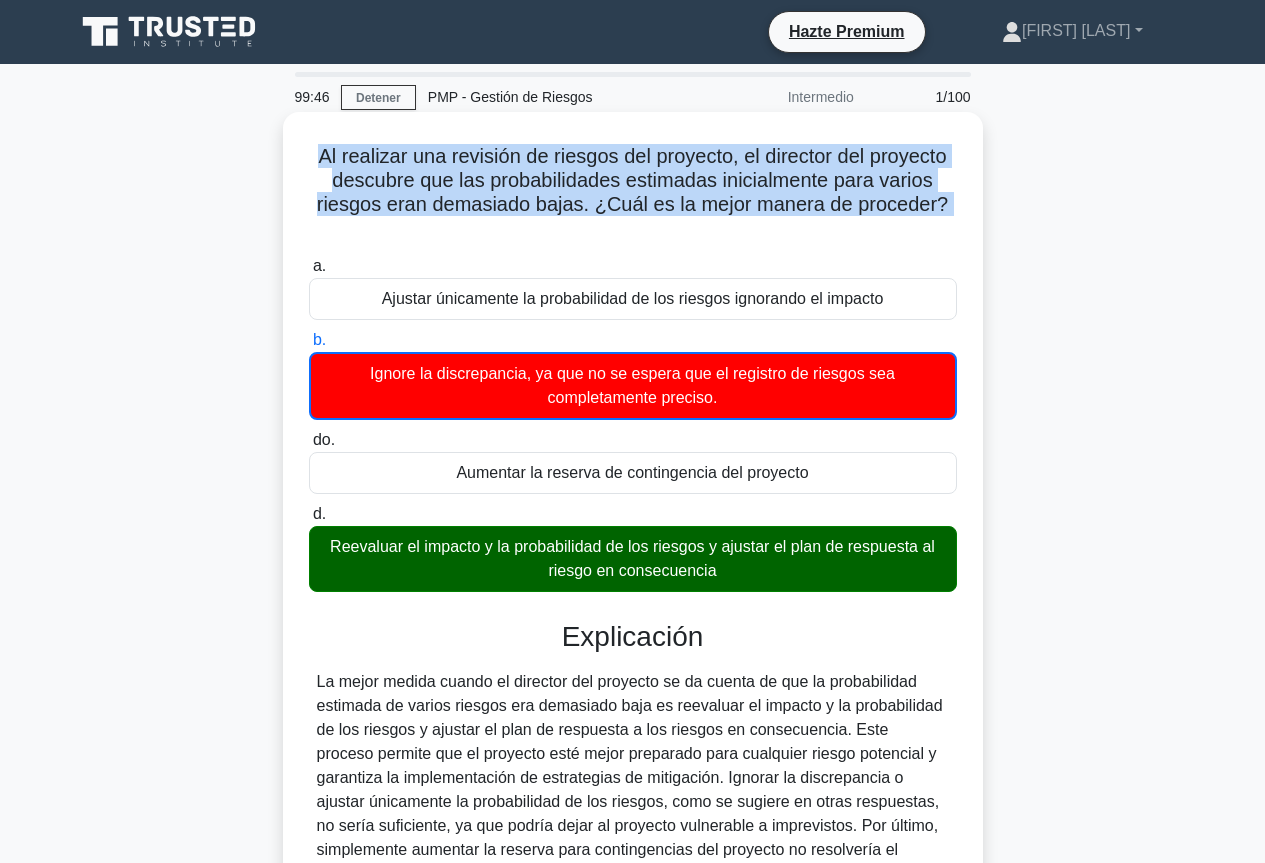 click on "Al realizar una revisión de riesgos del proyecto, el director del proyecto descubre que las probabilidades estimadas inicialmente para varios riesgos eran demasiado bajas. ¿Cuál es la mejor manera de proceder?" at bounding box center (632, 180) 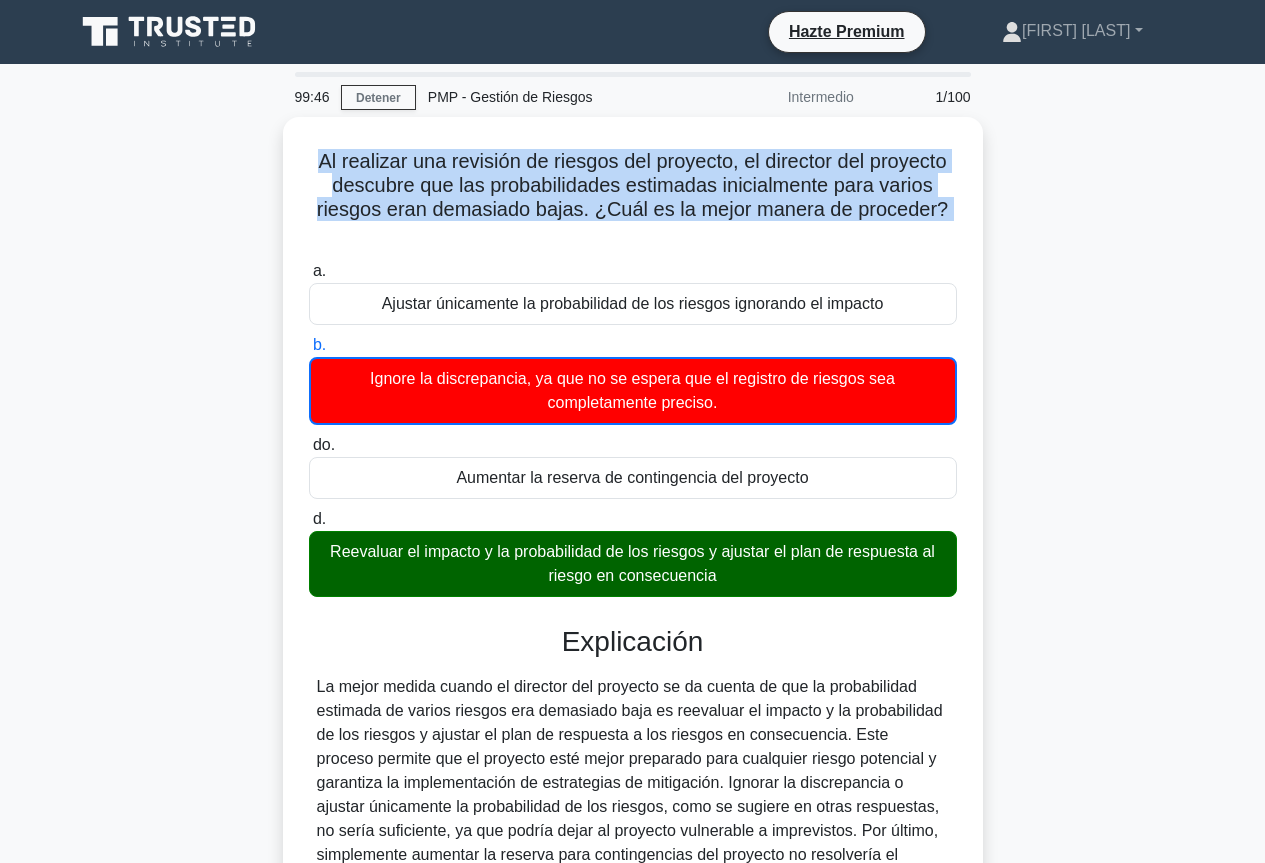 copy on "Al realizar una revisión de riesgos del proyecto, el director del proyecto descubre que las probabilidades estimadas inicialmente para varios riesgos eran demasiado bajas. ¿Cuál es la mejor manera de proceder?
.spinner_0XTQ{transform-origin:center;animation:spinner_y6GP .75s linear infinite}@keyframes spinner_y6GP{100%{transform:rotate(360deg)}}" 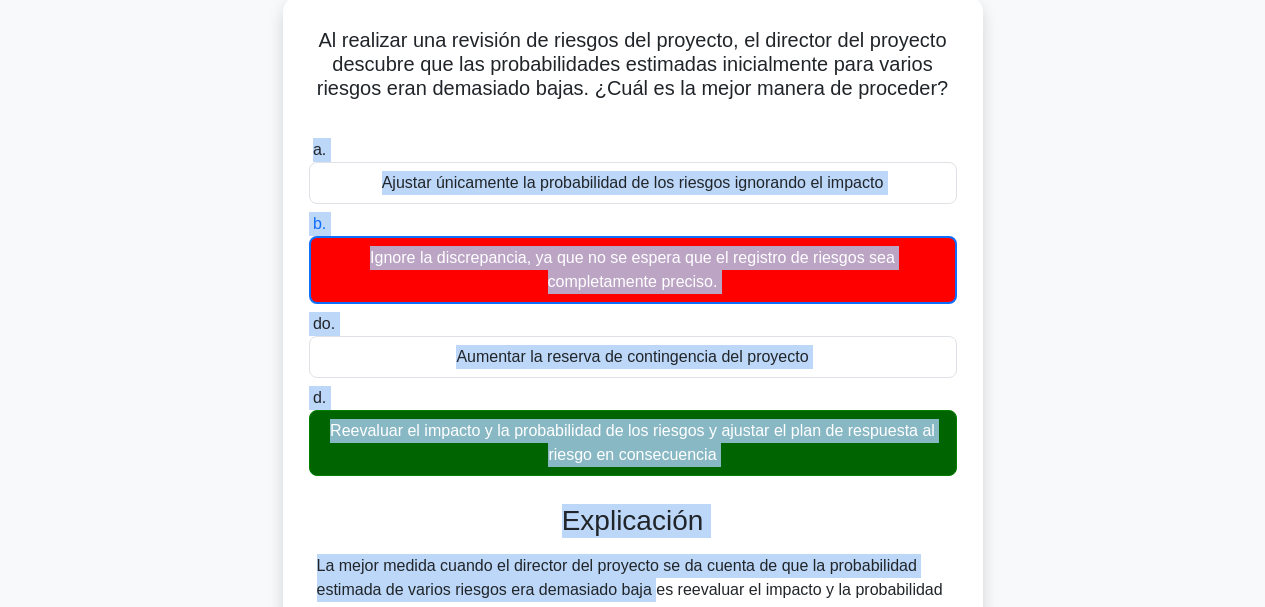 scroll, scrollTop: 122, scrollLeft: 0, axis: vertical 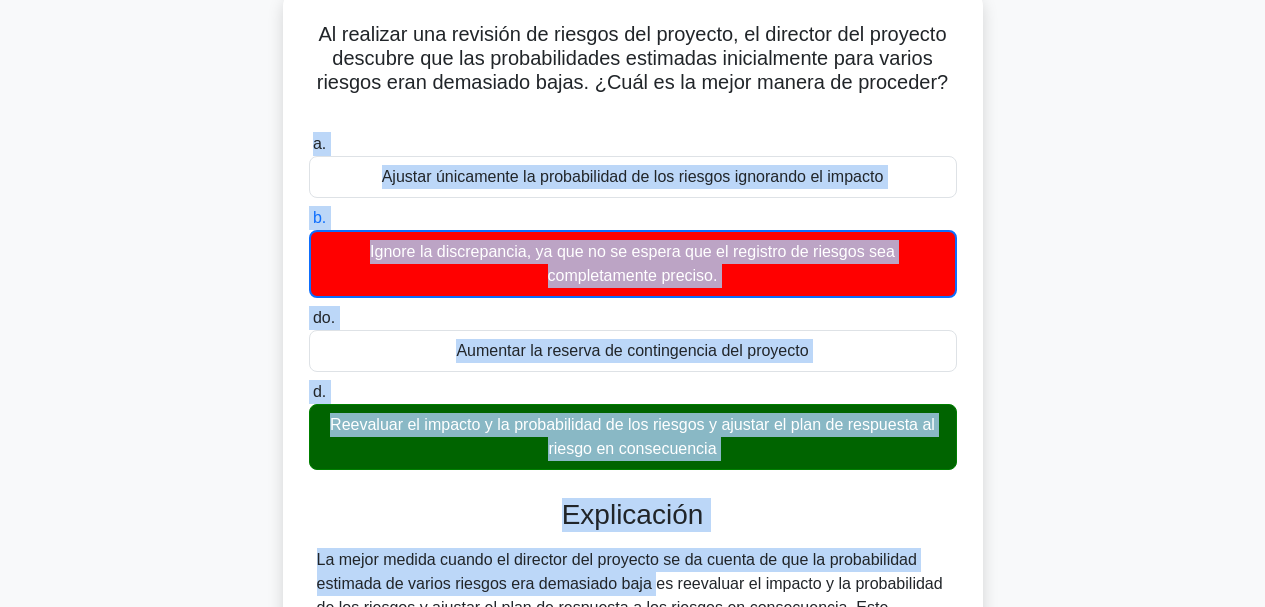 drag, startPoint x: 313, startPoint y: 273, endPoint x: 773, endPoint y: 444, distance: 490.75555 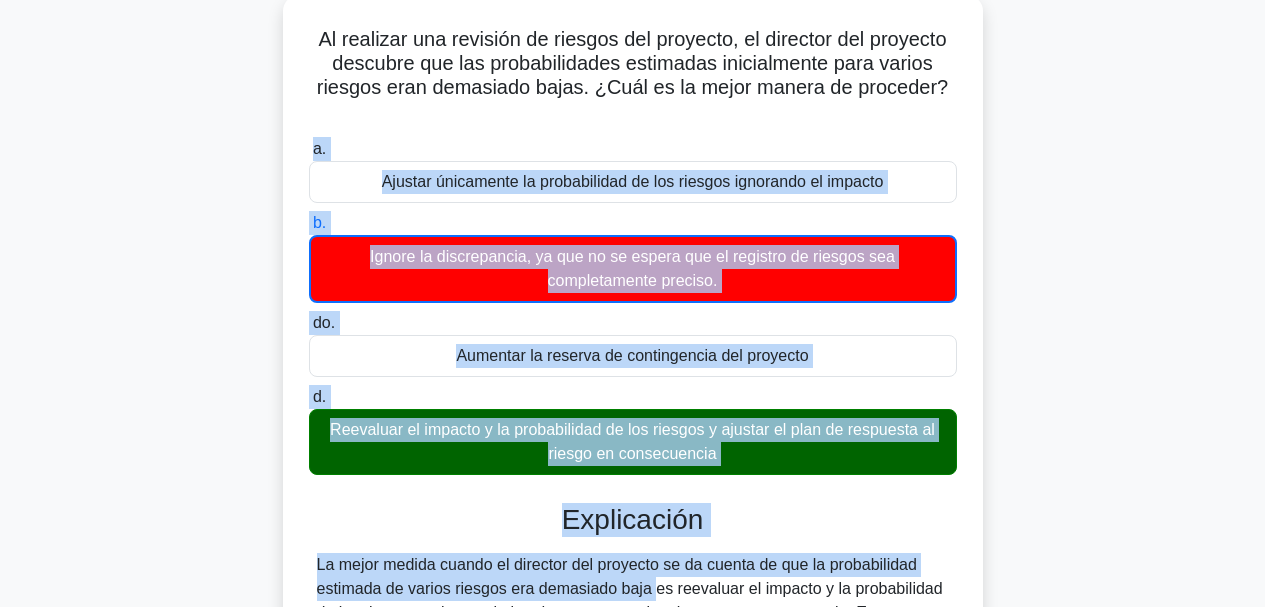 copy on "a.
Ajustar únicamente la probabilidad de los riesgos ignorando el impacto
b.
Ignore la discrepancia, ya que no se espera que el registro de riesgos sea completamente preciso.
do.
Aumentar la reserva de contingencia del proyecto
d.
Reevaluar el impacto y la probabilidad de los riesgos y ajustar el plan de respuesta al riesgo en consecuencia" 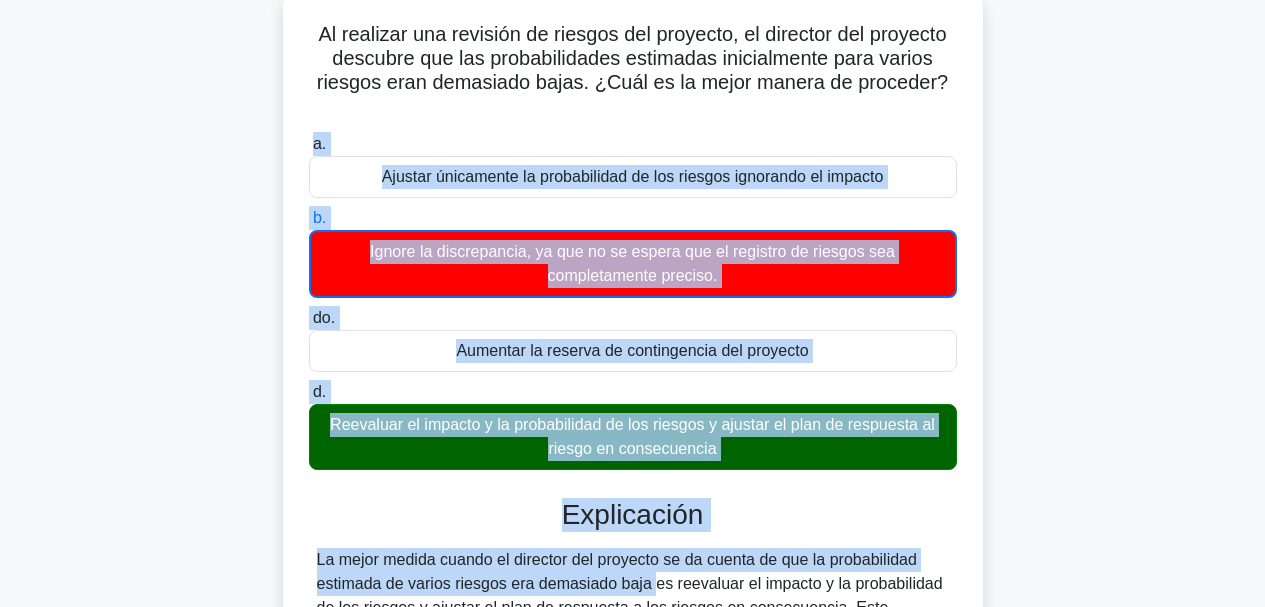 click on "Reevaluar el impacto y la probabilidad de los riesgos y ajustar el plan de respuesta al riesgo en consecuencia" at bounding box center [632, 436] 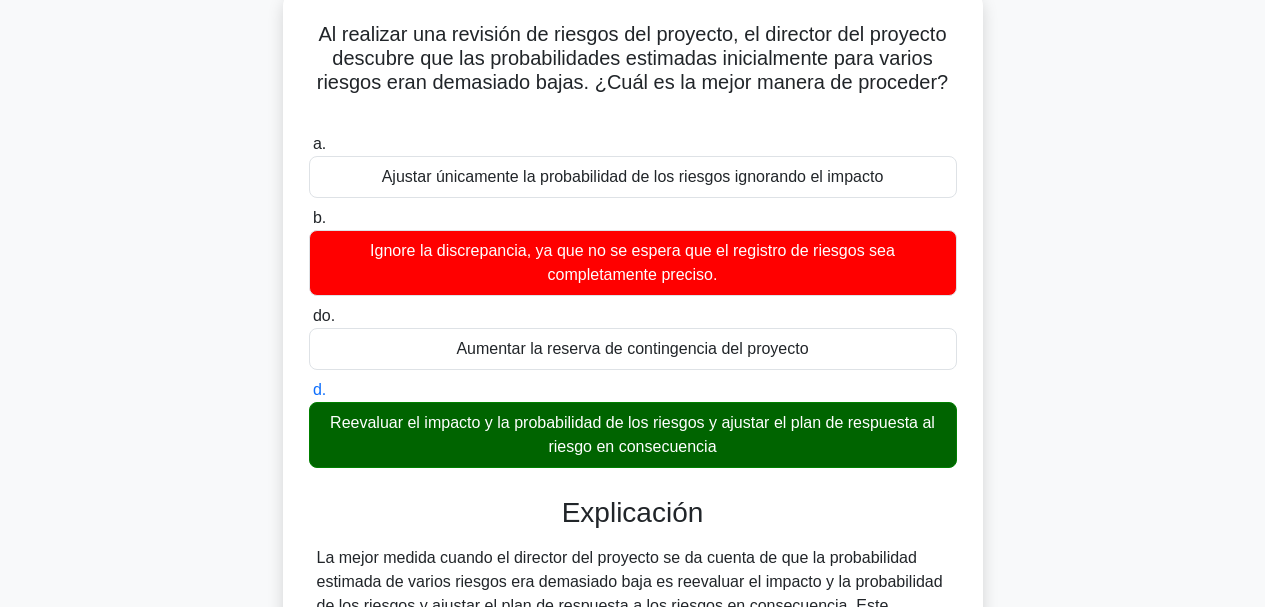 click on "Reevaluar el impacto y la probabilidad de los riesgos y ajustar el plan de respuesta al riesgo en consecuencia" at bounding box center [633, 435] 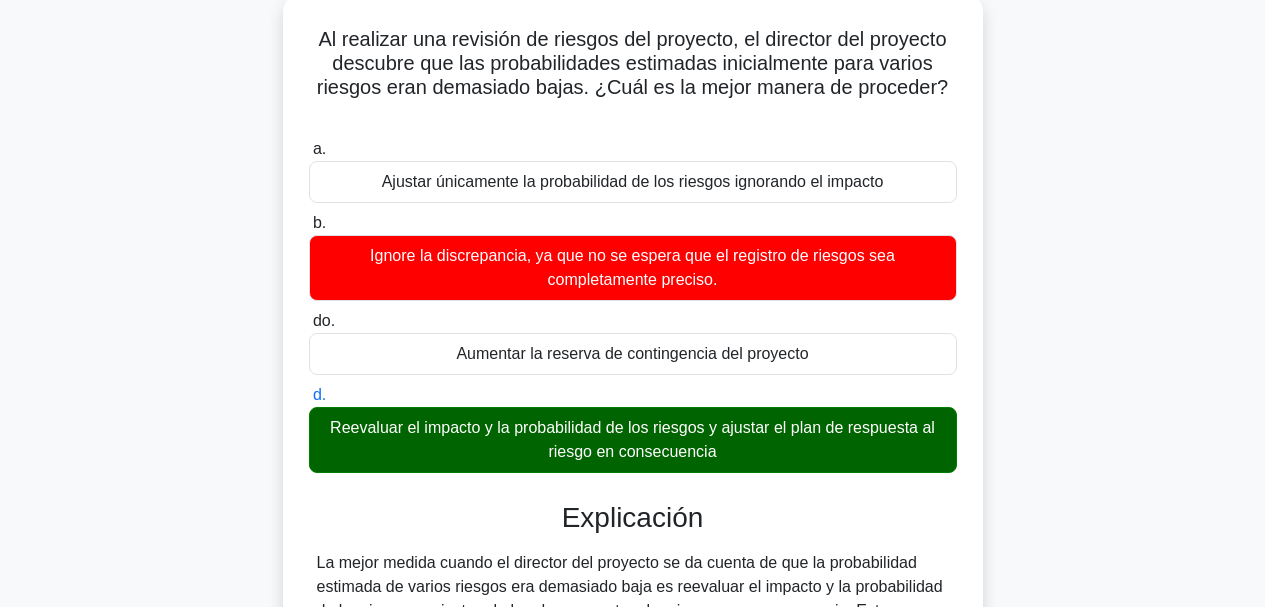copy on "Reevaluar el impacto y la probabilidad de los riesgos y ajustar el plan de respuesta al riesgo en consecuencia" 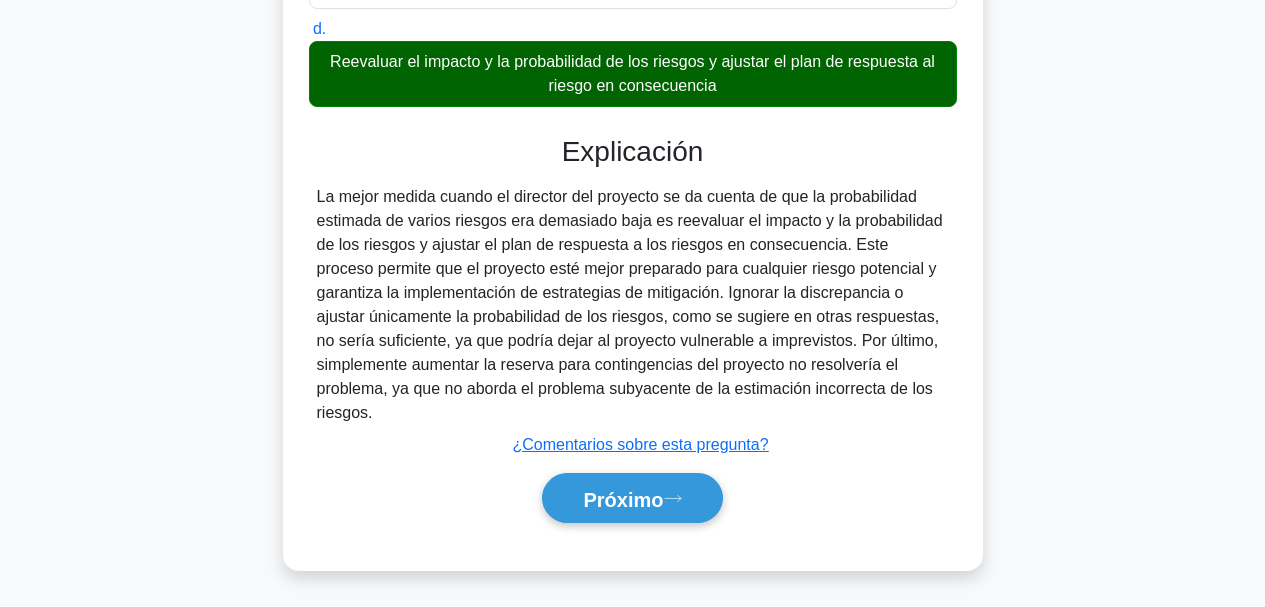 scroll, scrollTop: 486, scrollLeft: 0, axis: vertical 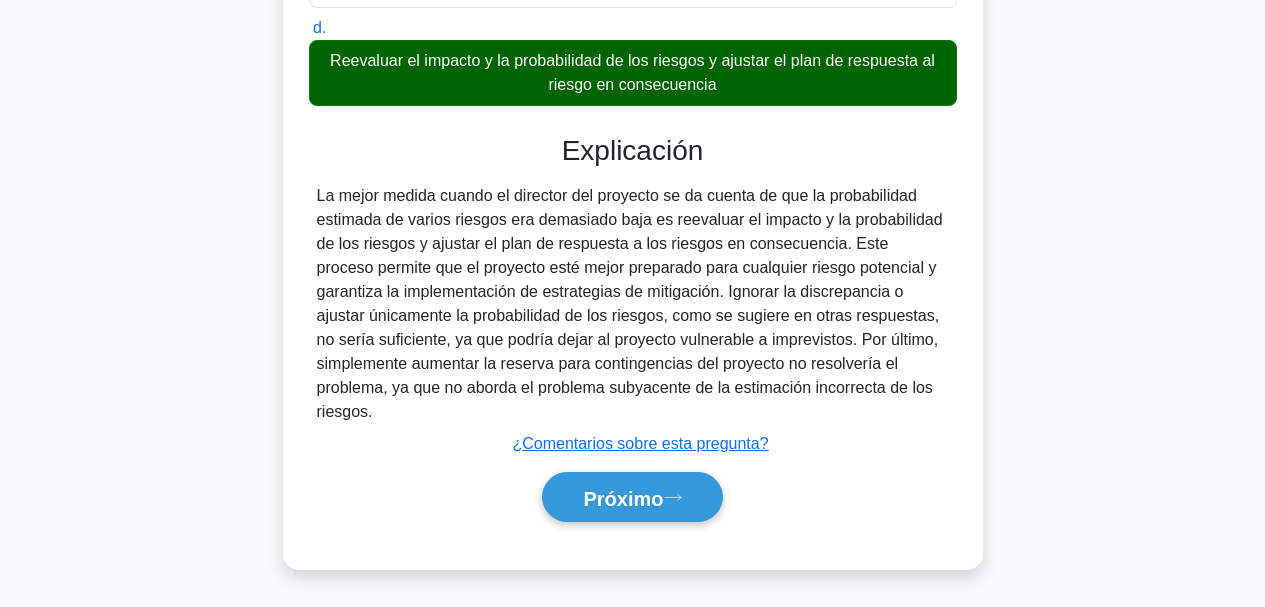 click on "La mejor medida cuando el director del proyecto se da cuenta de que la probabilidad estimada de varios riesgos era demasiado baja es reevaluar el impacto y la probabilidad de los riesgos y ajustar el plan de respuesta a los riesgos en consecuencia. Este proceso permite que el proyecto esté mejor preparado para cualquier riesgo potencial y garantiza la implementación de estrategias de mitigación. Ignorar la discrepancia o ajustar únicamente la probabilidad de los riesgos, como se sugiere en otras respuestas, no sería suficiente, ya que podría dejar al proyecto vulnerable a imprevistos. Por último, simplemente aumentar la reserva para contingencias del proyecto no resolvería el problema, ya que no aborda el problema subyacente de la estimación incorrecta de los riesgos." at bounding box center [630, 303] 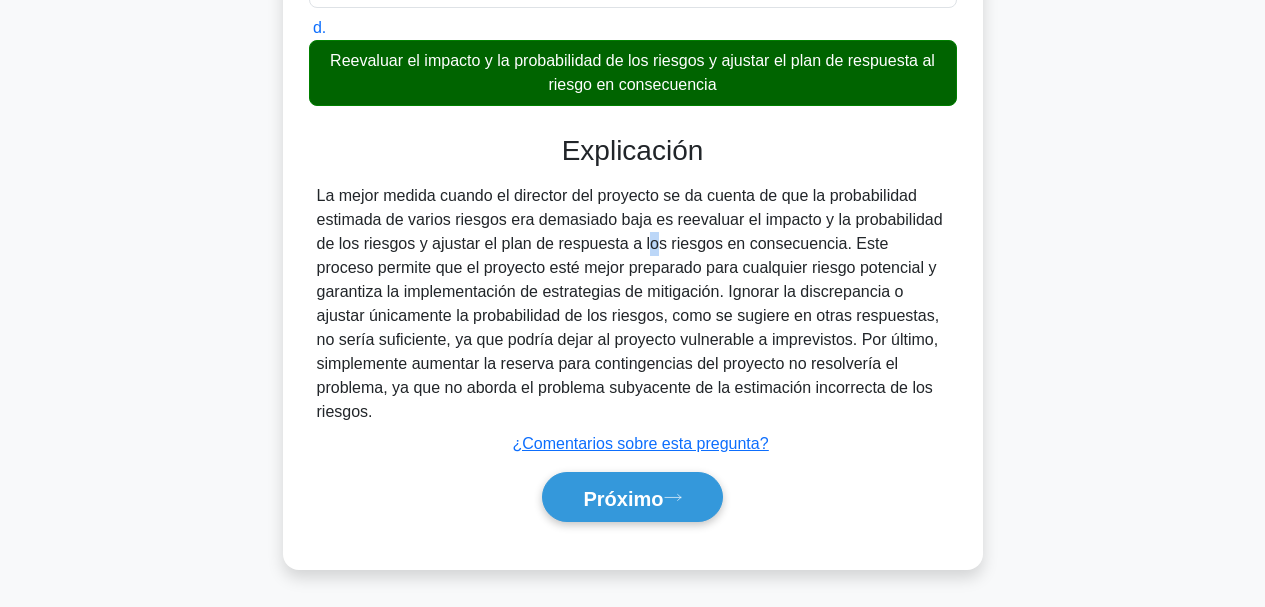 click on "La mejor medida cuando el director del proyecto se da cuenta de que la probabilidad estimada de varios riesgos era demasiado baja es reevaluar el impacto y la probabilidad de los riesgos y ajustar el plan de respuesta a los riesgos en consecuencia. Este proceso permite que el proyecto esté mejor preparado para cualquier riesgo potencial y garantiza la implementación de estrategias de mitigación. Ignorar la discrepancia o ajustar únicamente la probabilidad de los riesgos, como se sugiere en otras respuestas, no sería suficiente, ya que podría dejar al proyecto vulnerable a imprevistos. Por último, simplemente aumentar la reserva para contingencias del proyecto no resolvería el problema, ya que no aborda el problema subyacente de la estimación incorrecta de los riesgos." at bounding box center (630, 303) 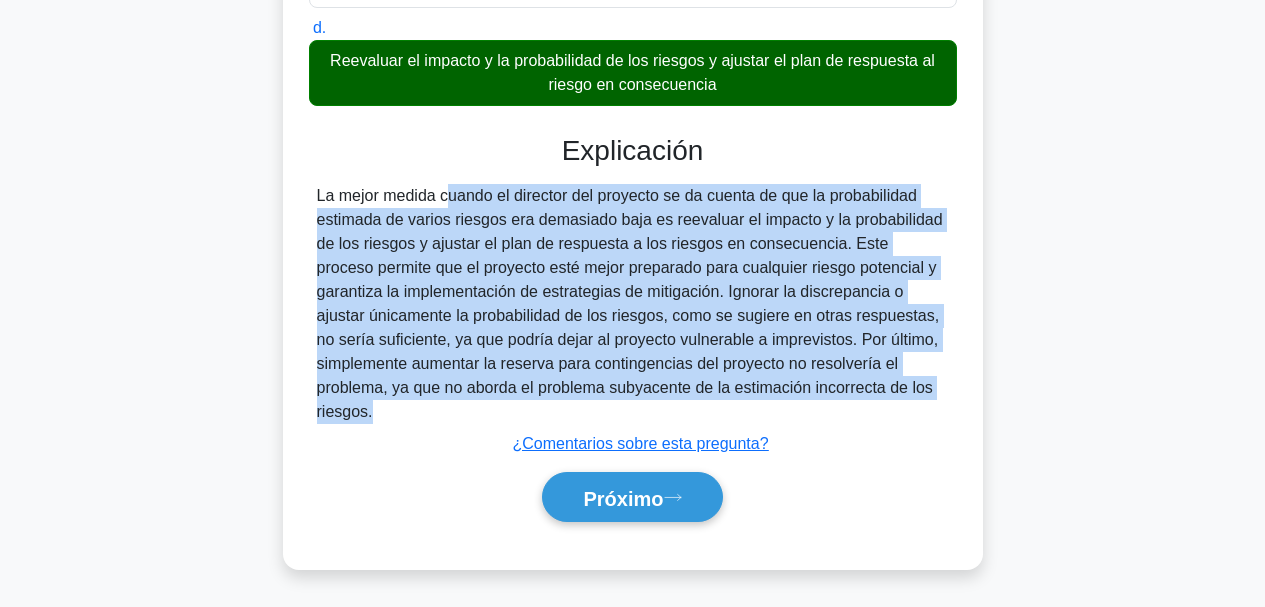 click on "La mejor medida cuando el director del proyecto se da cuenta de que la probabilidad estimada de varios riesgos era demasiado baja es reevaluar el impacto y la probabilidad de los riesgos y ajustar el plan de respuesta a los riesgos en consecuencia. Este proceso permite que el proyecto esté mejor preparado para cualquier riesgo potencial y garantiza la implementación de estrategias de mitigación. Ignorar la discrepancia o ajustar únicamente la probabilidad de los riesgos, como se sugiere en otras respuestas, no sería suficiente, ya que podría dejar al proyecto vulnerable a imprevistos. Por último, simplemente aumentar la reserva para contingencias del proyecto no resolvería el problema, ya que no aborda el problema subyacente de la estimación incorrecta de los riesgos." at bounding box center [630, 303] 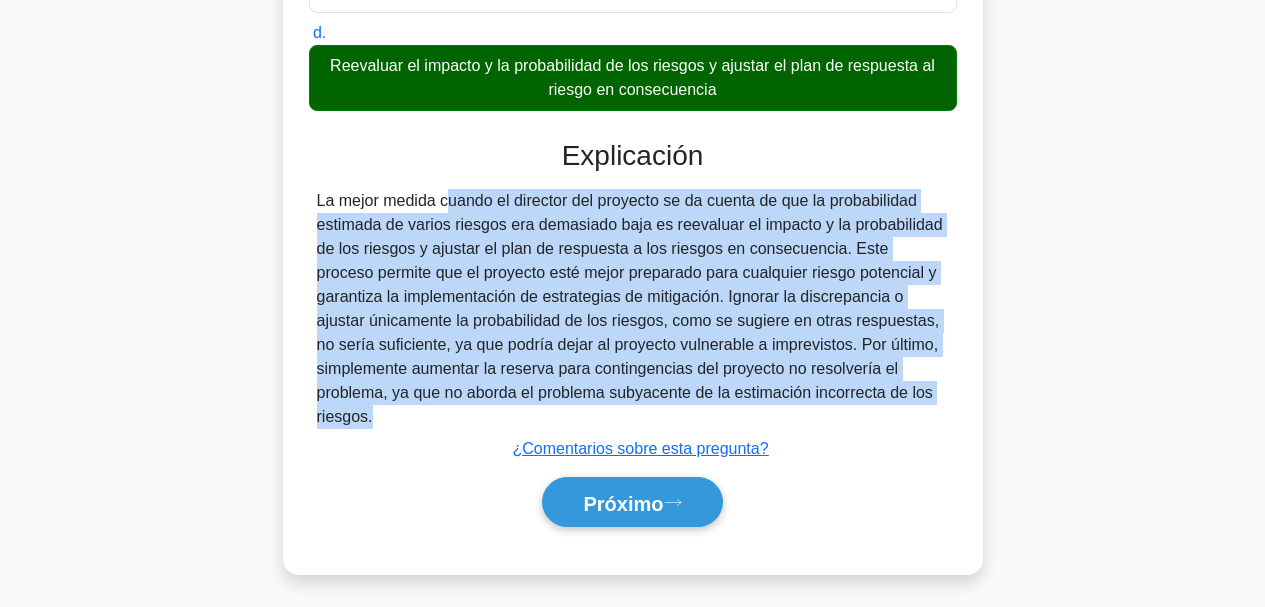 copy on "La mejor medida cuando el director del proyecto se da cuenta de que la probabilidad estimada de varios riesgos era demasiado baja es reevaluar el impacto y la probabilidad de los riesgos y ajustar el plan de respuesta a los riesgos en consecuencia. Este proceso permite que el proyecto esté mejor preparado para cualquier riesgo potencial y garantiza la implementación de estrategias de mitigación. Ignorar la discrepancia o ajustar únicamente la probabilidad de los riesgos, como se sugiere en otras respuestas, no sería suficiente, ya que podría dejar al proyecto vulnerable a imprevistos. Por último, simplemente aumentar la reserva para contingencias del proyecto no resolvería el problema, ya que no aborda el problema subyacente de la estimación incorrecta de los riesgos." 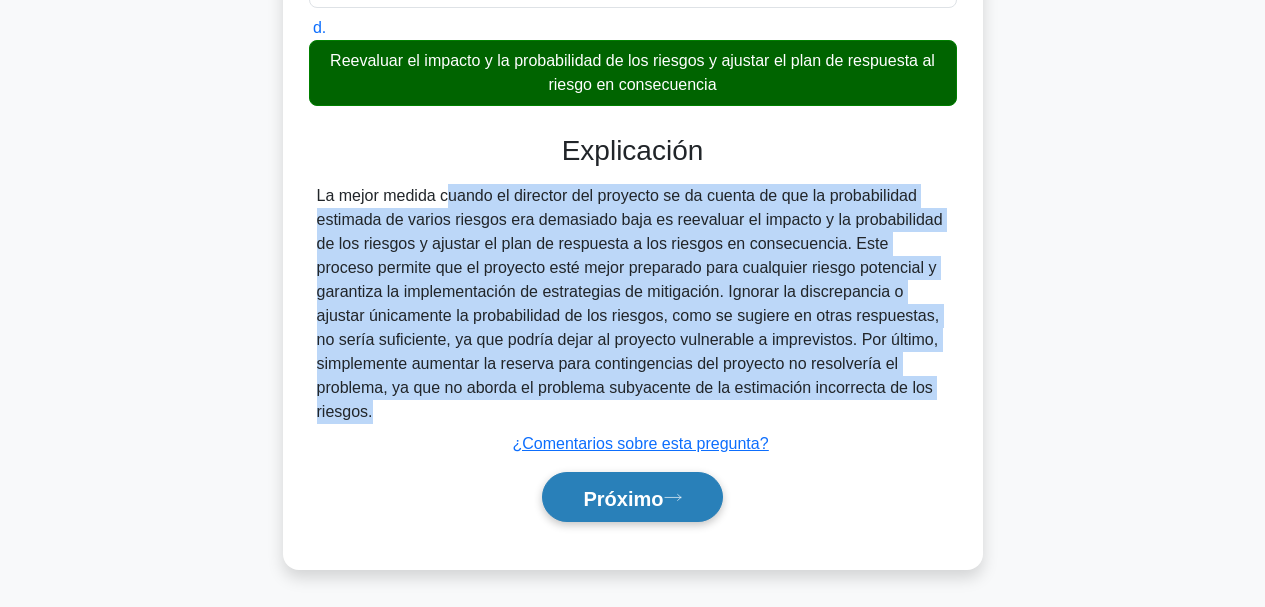 click on "Próximo" at bounding box center [623, 498] 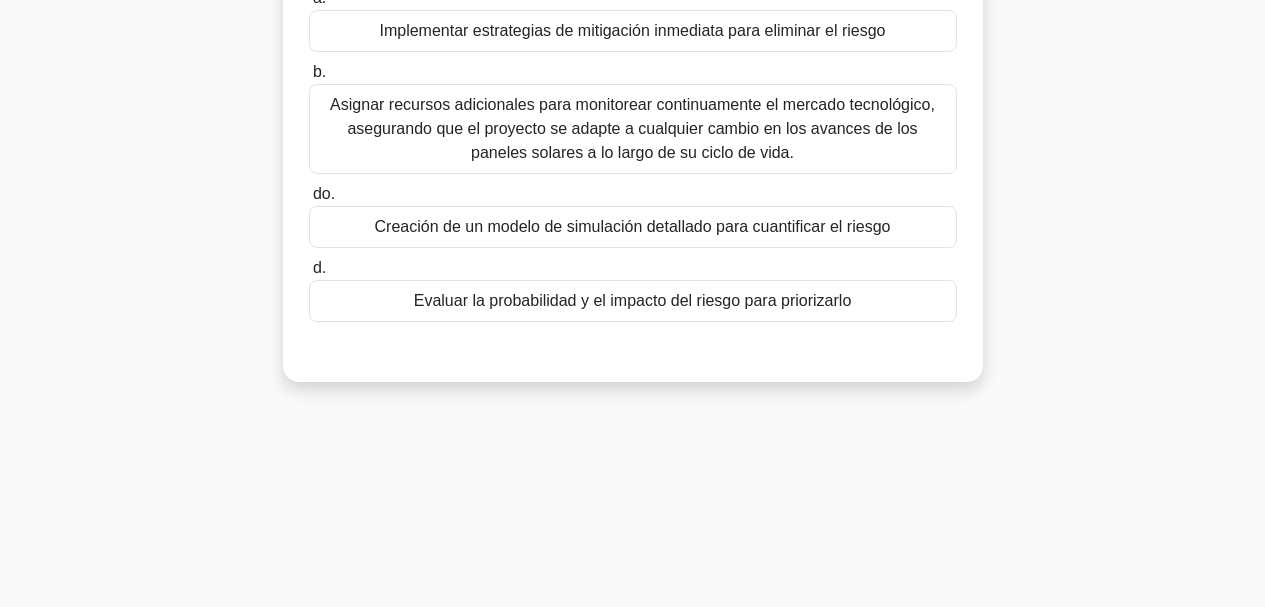 scroll, scrollTop: 473, scrollLeft: 0, axis: vertical 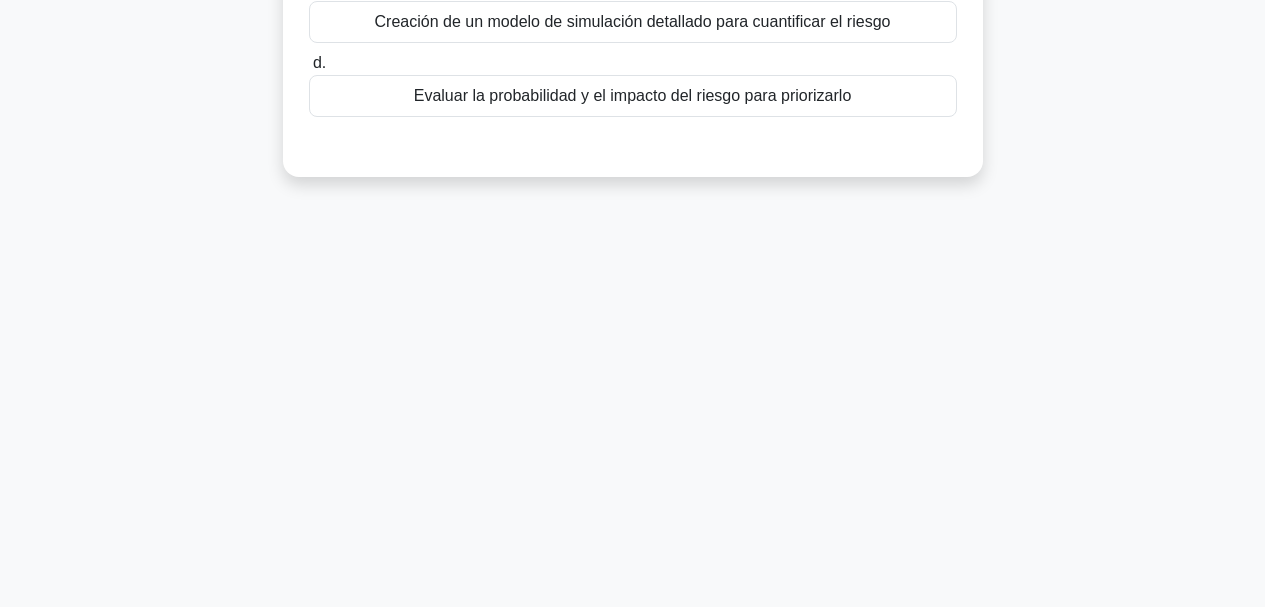 click on "Evaluar la probabilidad y el impacto del riesgo para priorizarlo" at bounding box center (633, 96) 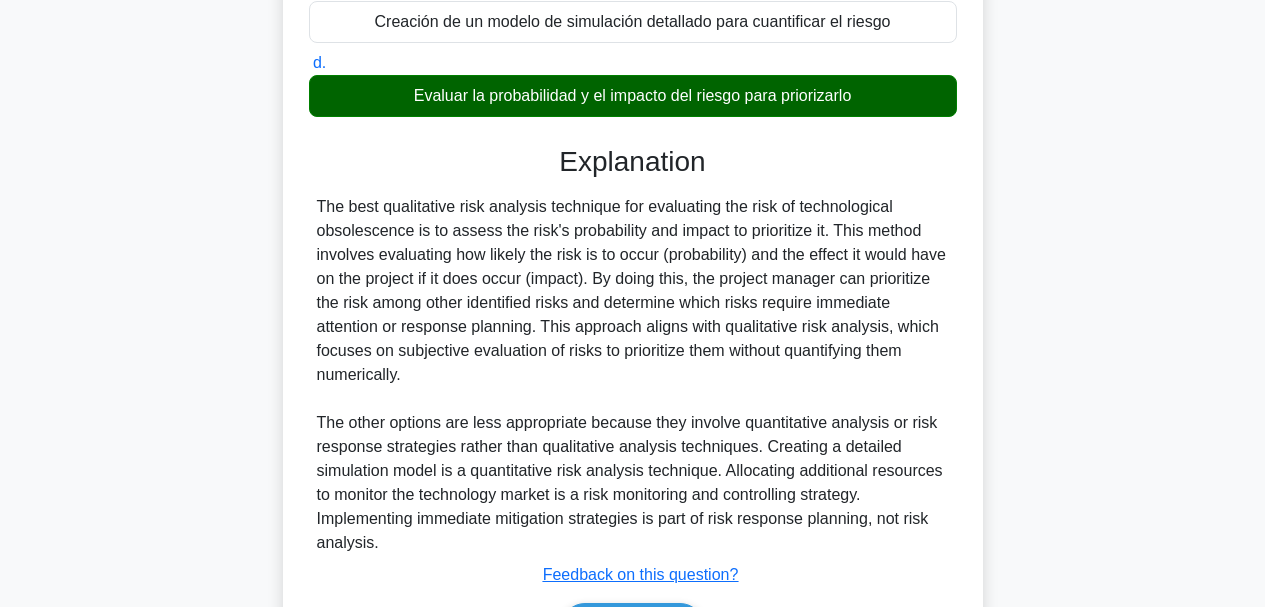 click on "Evaluar la probabilidad y el impacto del riesgo para priorizarlo" at bounding box center (633, 95) 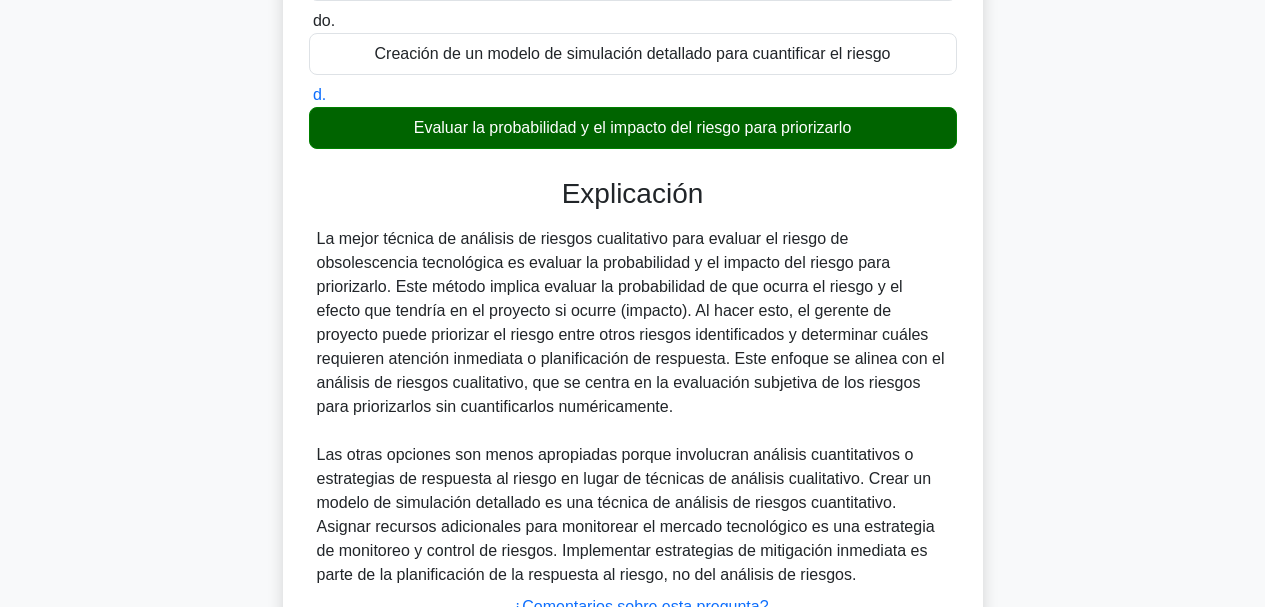 scroll, scrollTop: 500, scrollLeft: 0, axis: vertical 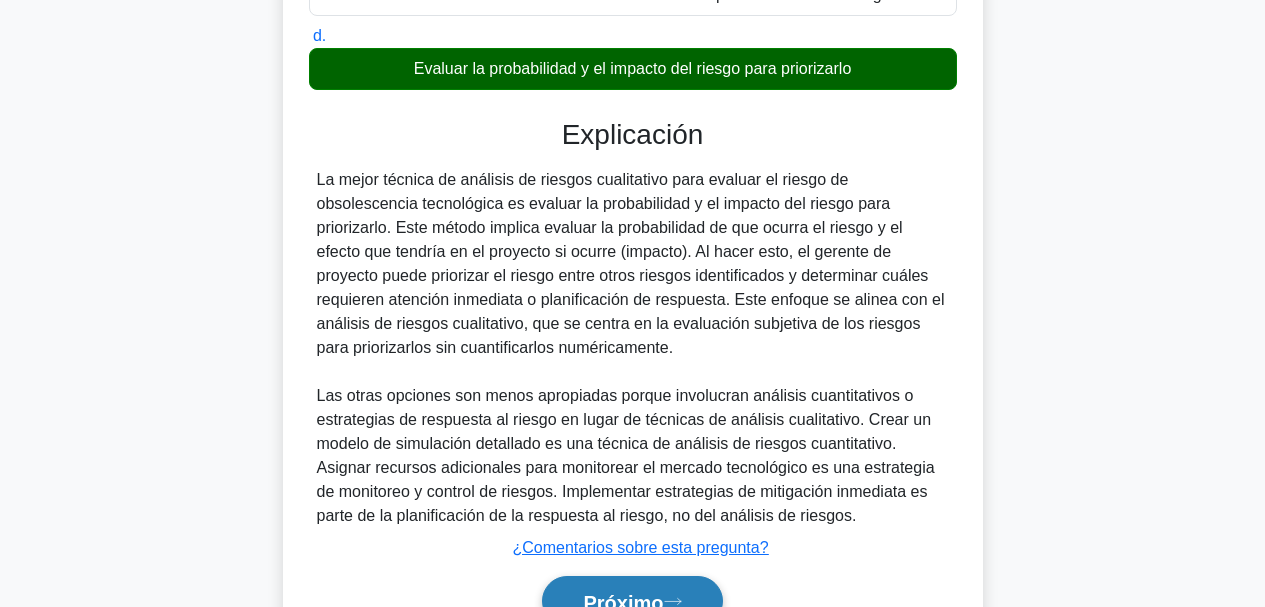 click on "Próximo" at bounding box center [632, 601] 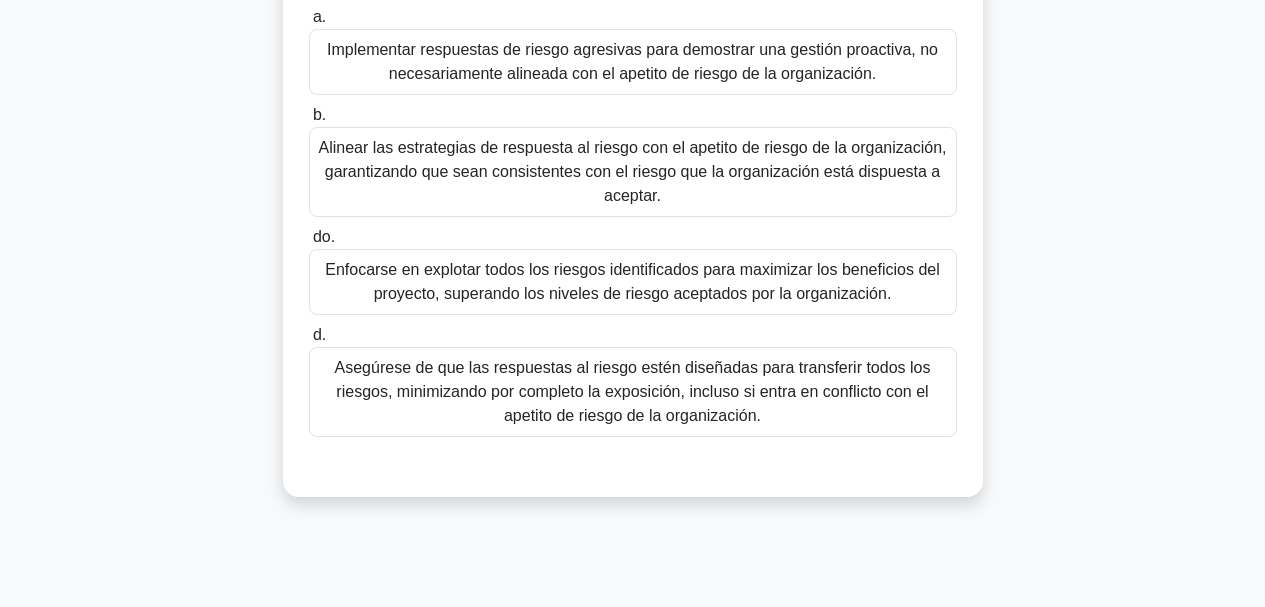 scroll, scrollTop: 400, scrollLeft: 0, axis: vertical 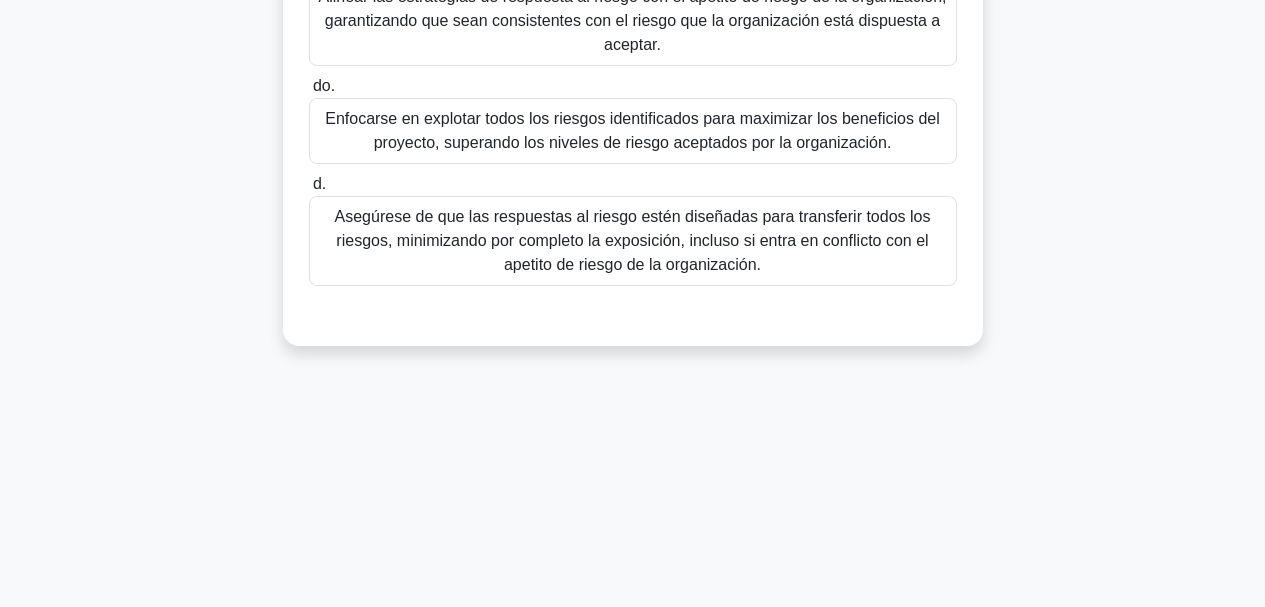 click on "d.
Asegúrese de que las respuestas al riesgo estén diseñadas para transferir todos los riesgos, minimizando por completo la exposición, incluso si entra en conflicto con el apetito de riesgo de la organización." at bounding box center [633, 229] 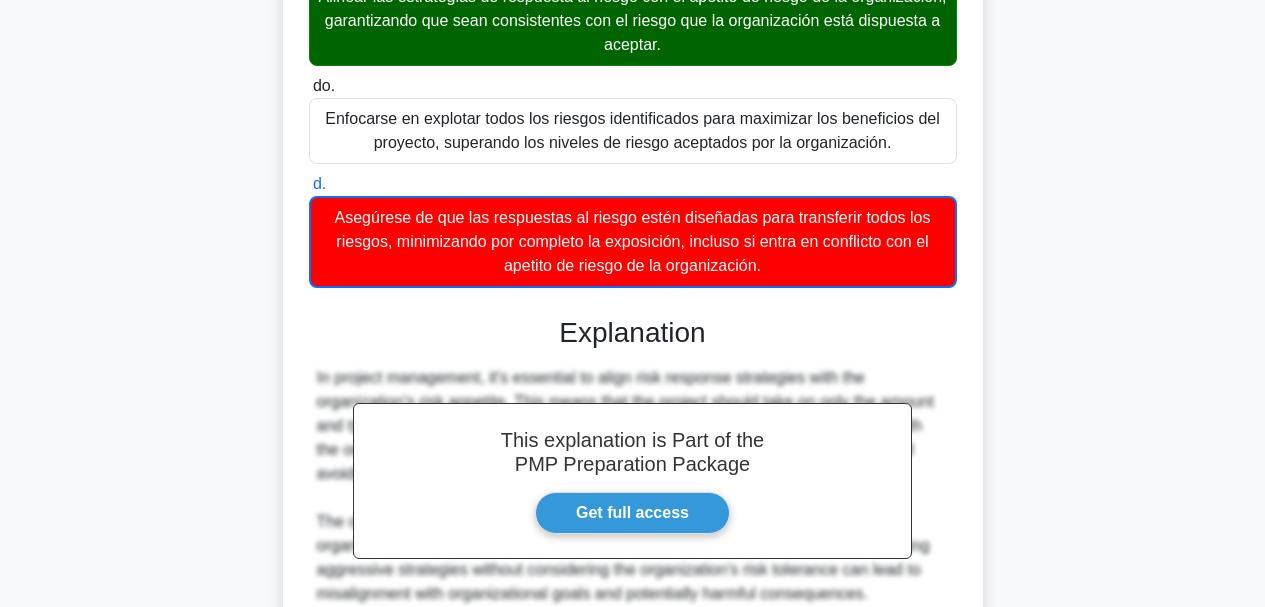 click on "Asegúrese de que las respuestas al riesgo estén diseñadas para transferir todos los riesgos, minimizando por completo la exposición, incluso si entra en conflicto con el apetito de riesgo de la organización." at bounding box center [633, 241] 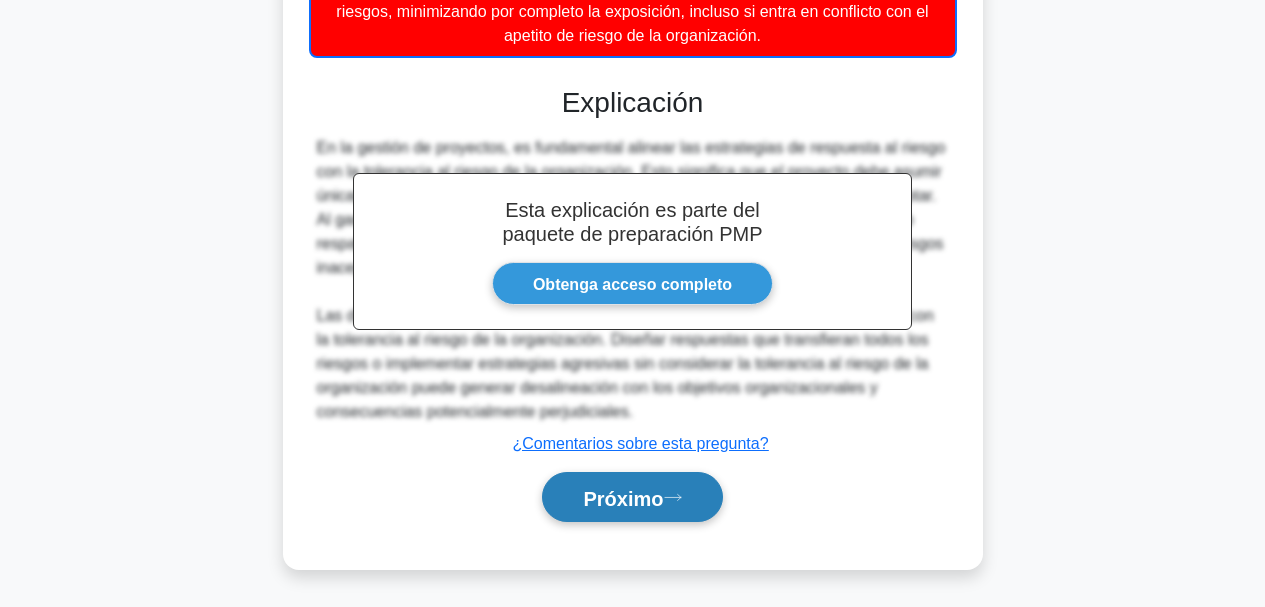click on "Próximo" at bounding box center [632, 497] 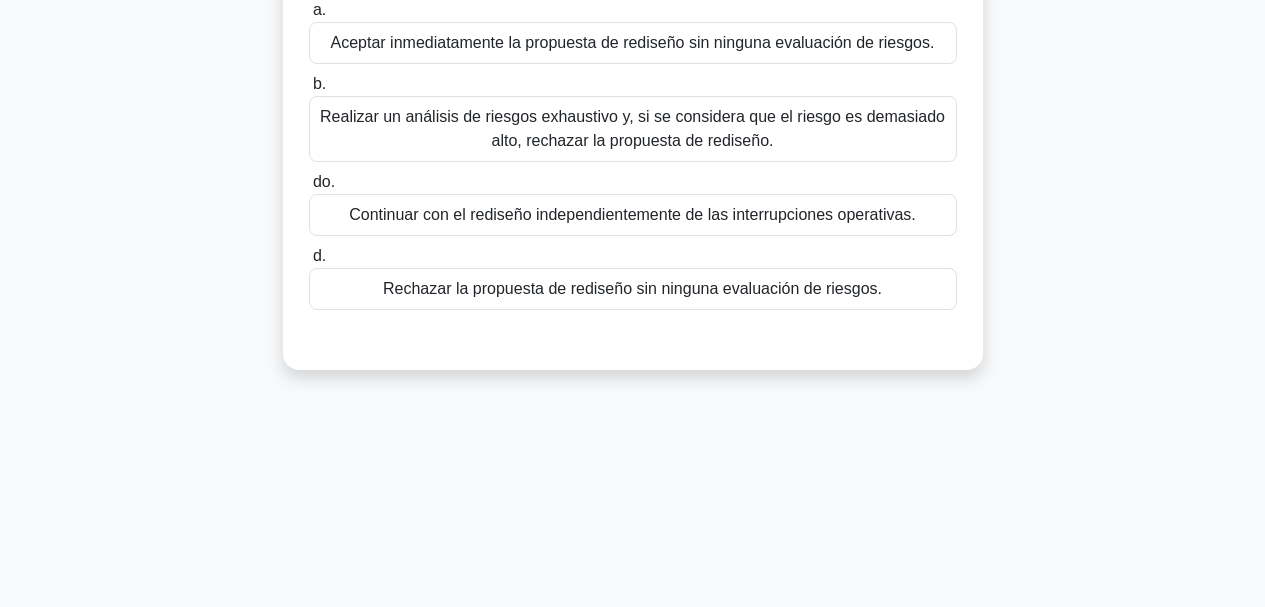 scroll, scrollTop: 73, scrollLeft: 0, axis: vertical 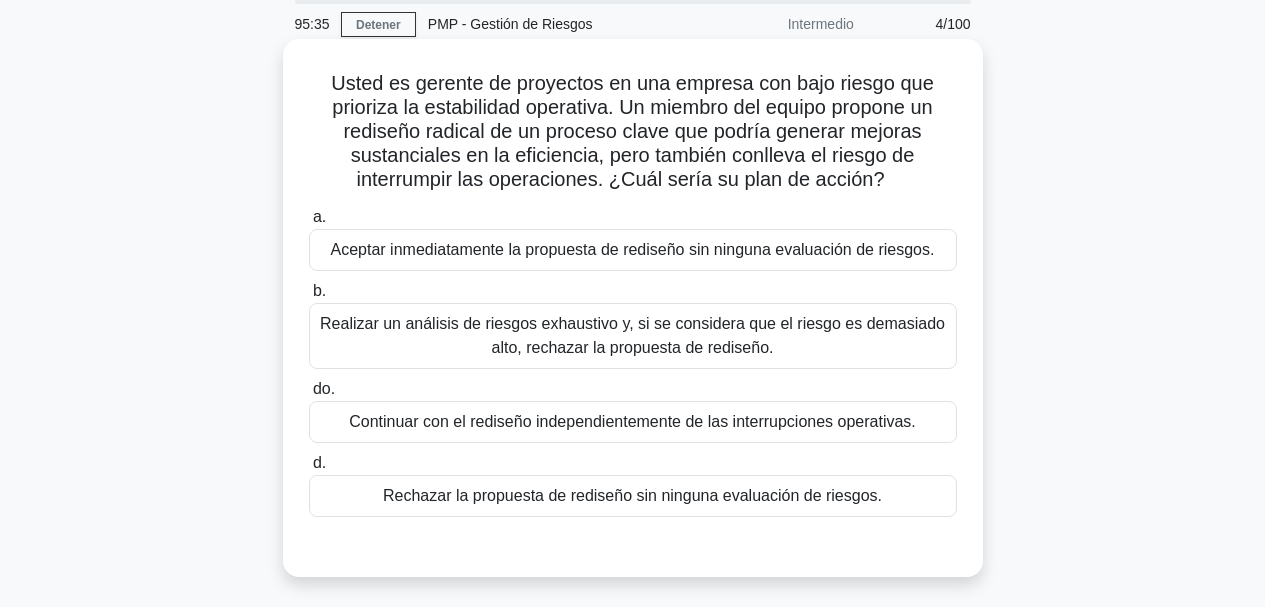 click on "Aceptar inmediatamente la propuesta de rediseño sin ninguna evaluación de riesgos." at bounding box center [633, 249] 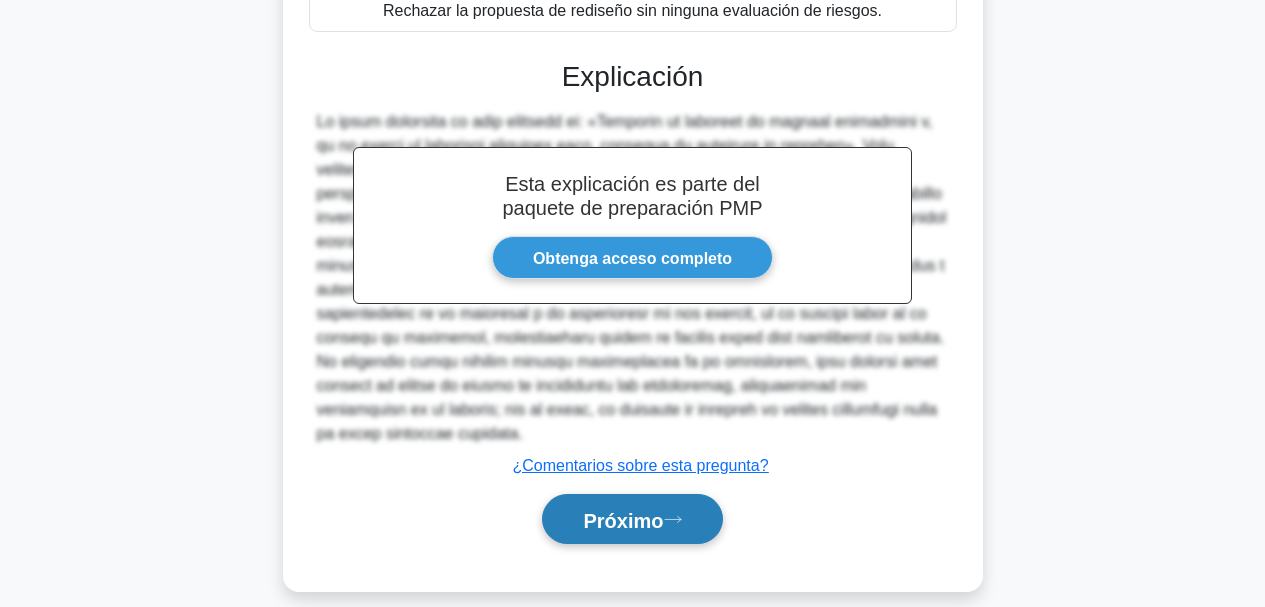 click on "Próximo" at bounding box center (623, 520) 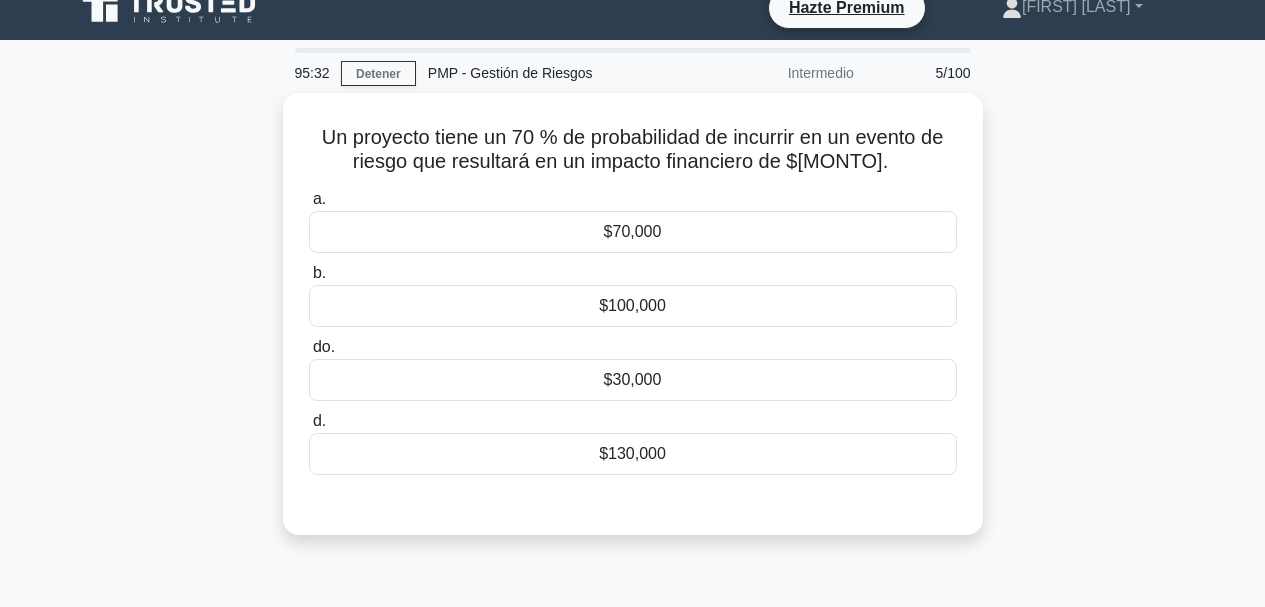 scroll, scrollTop: 0, scrollLeft: 0, axis: both 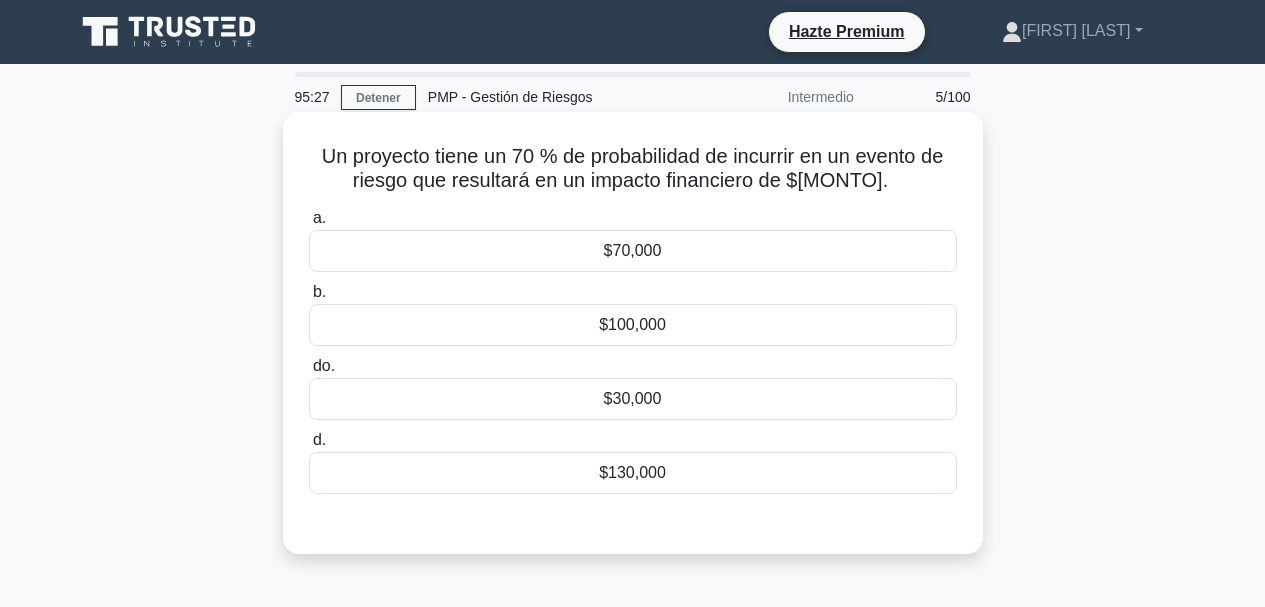 click on "$100,000" at bounding box center (632, 324) 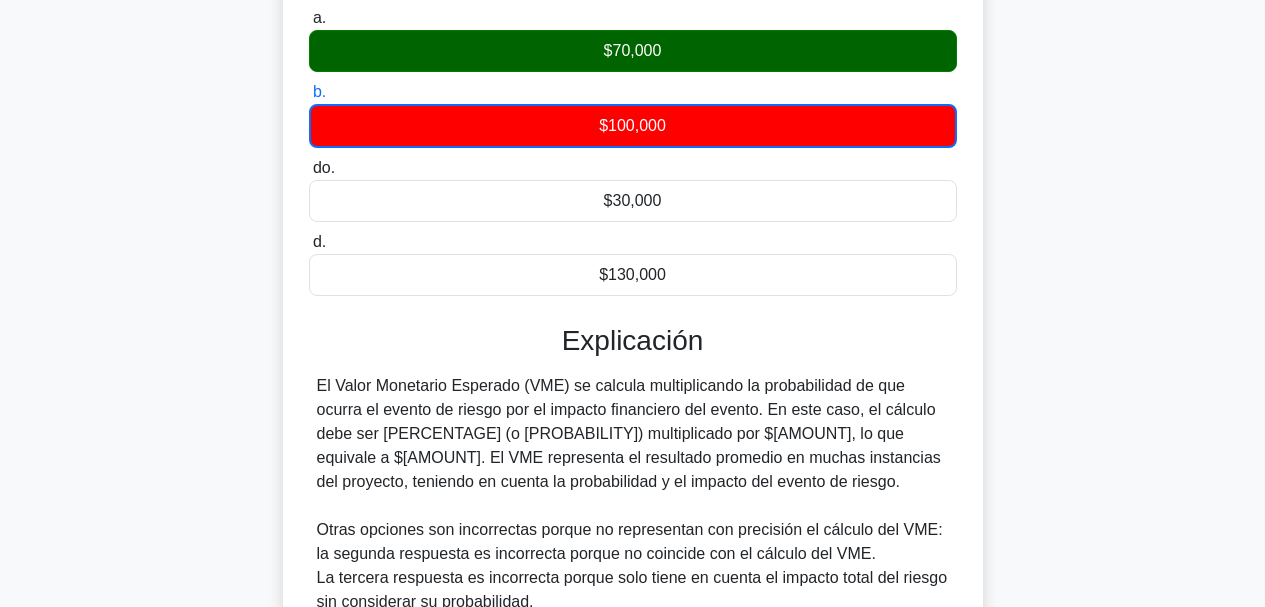 scroll, scrollTop: 400, scrollLeft: 0, axis: vertical 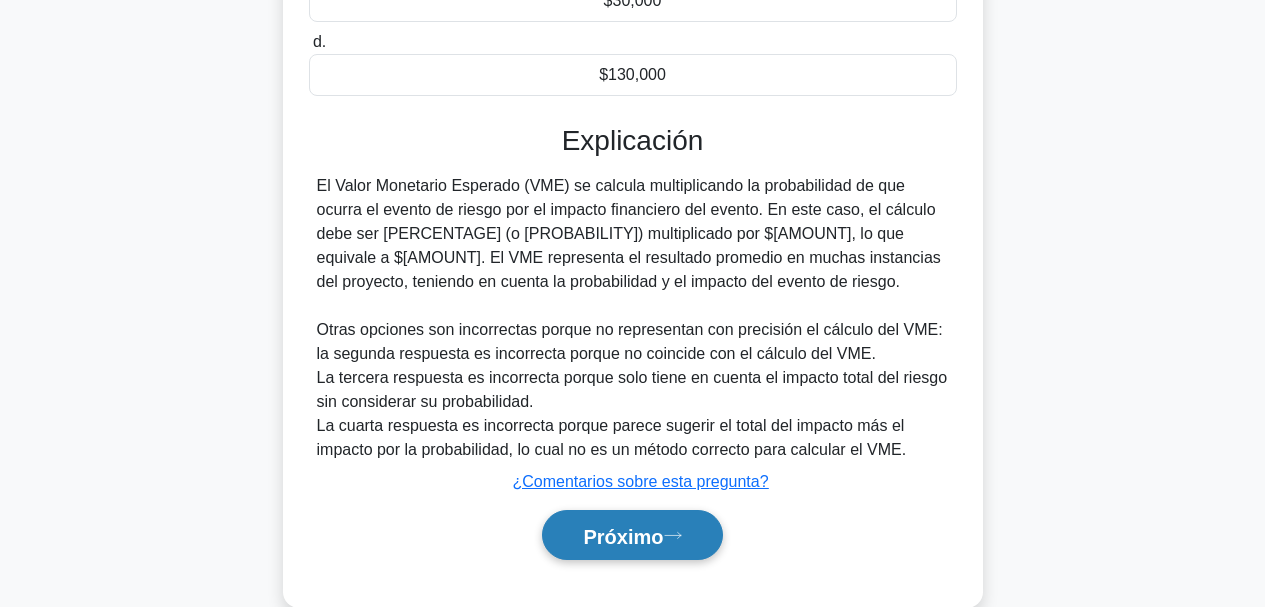 drag, startPoint x: 643, startPoint y: 559, endPoint x: 666, endPoint y: 555, distance: 23.345236 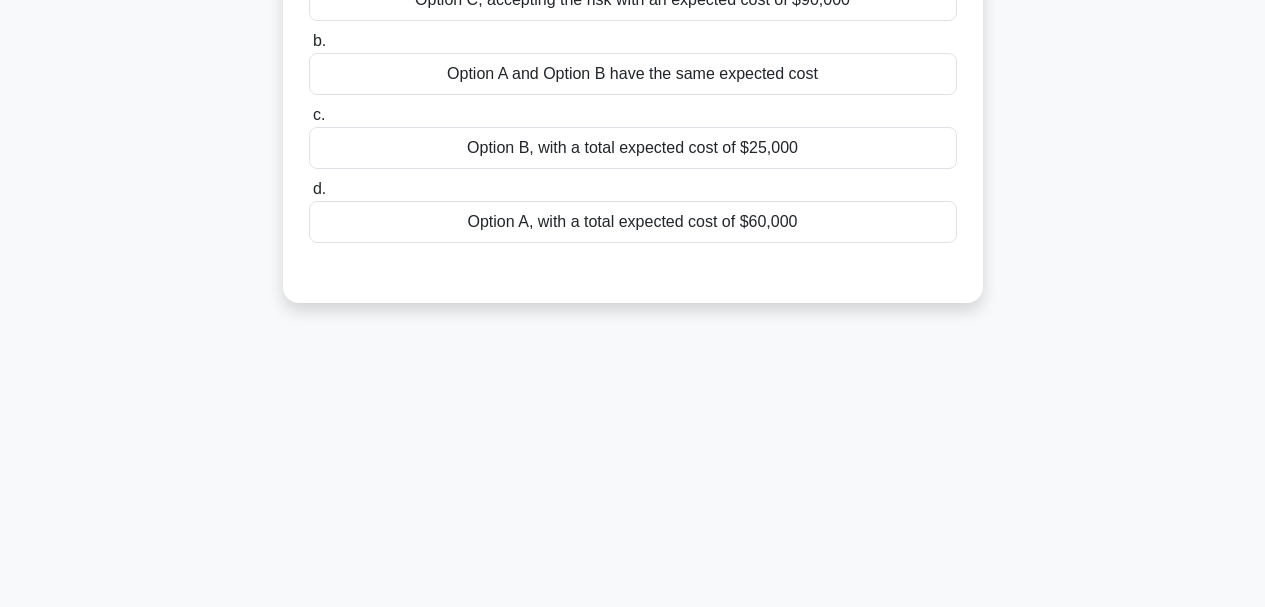 click on "[TIME]
Detener
PMP - Gestión de Riesgos
Intermedio
[PERCENTAGE]/100
A project manager is dealing with a risk that has a [PERCENTAGE]% probability of occurrence and an impact of $[AMOUNT]. The manager is considering the following risk response strategies:
Option A: Spend $[AMOUNT] on mitigation efforts to reduce the probability of the risk occurring to [PERCENTAGE]%.
Option B: Purchase insurance at a cost of $[AMOUNT] that will completely cover the cost if the risk occurs.
Option C: Accept the risk without allocating any funds.
Which option results in the lowest total expected cost for the project?
.spinner_0XTQ{transform-origin:center;animation:spinner_y6GP .75s linear infinite}@keyframes spinner_y6GP{100%{transform:rotate(360deg)}}
a. b." at bounding box center (633, 172) 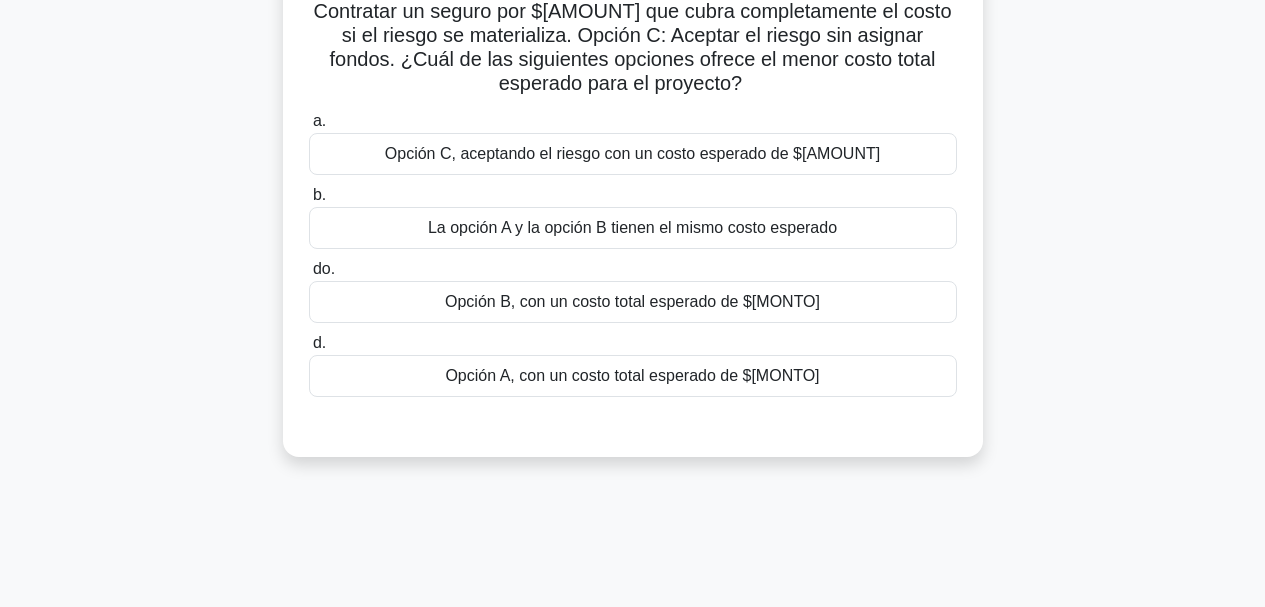 scroll, scrollTop: 100, scrollLeft: 0, axis: vertical 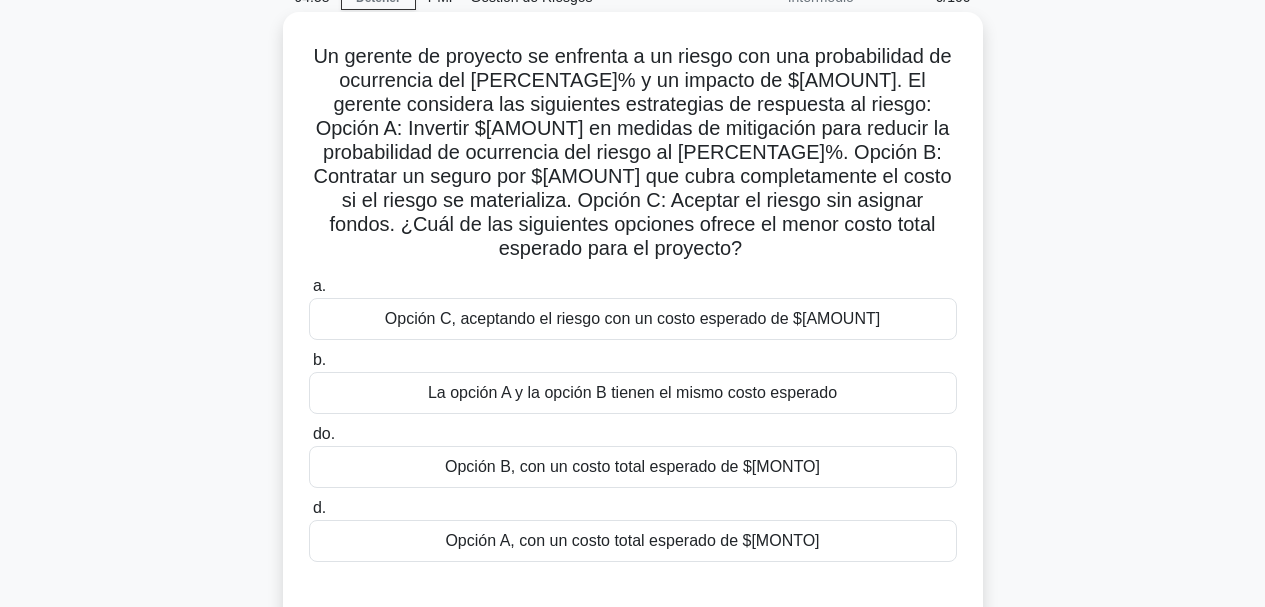 click on "b.
La opción A y la opción B tienen el mismo costo esperado" at bounding box center (633, 381) 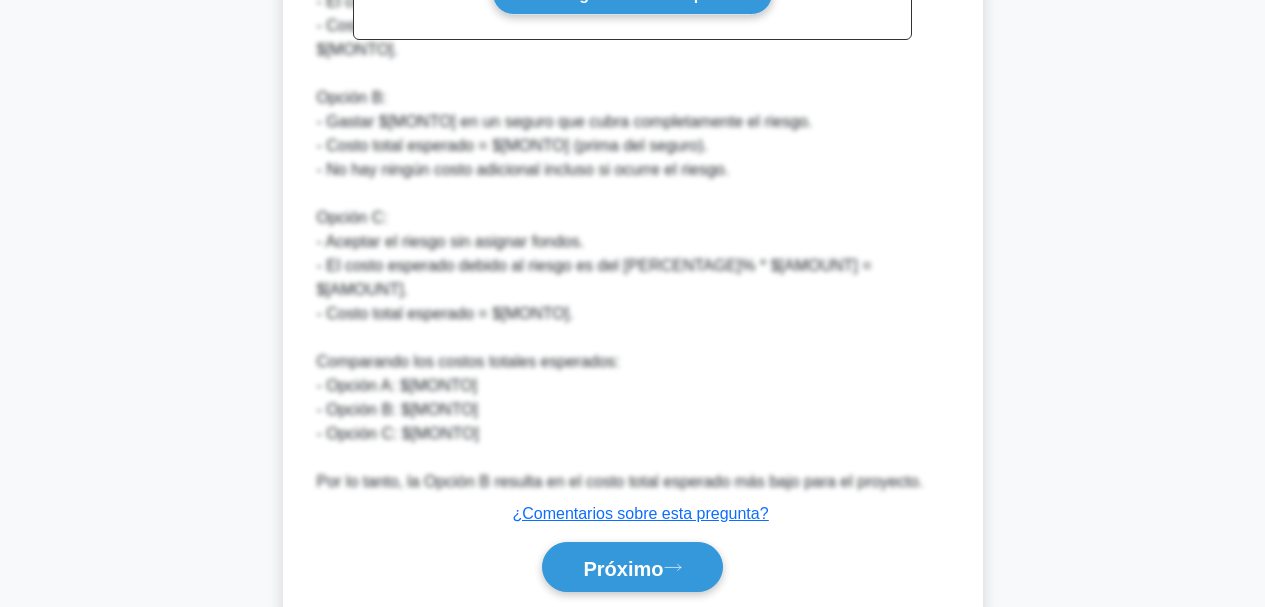 click on "Próximo" at bounding box center [623, 568] 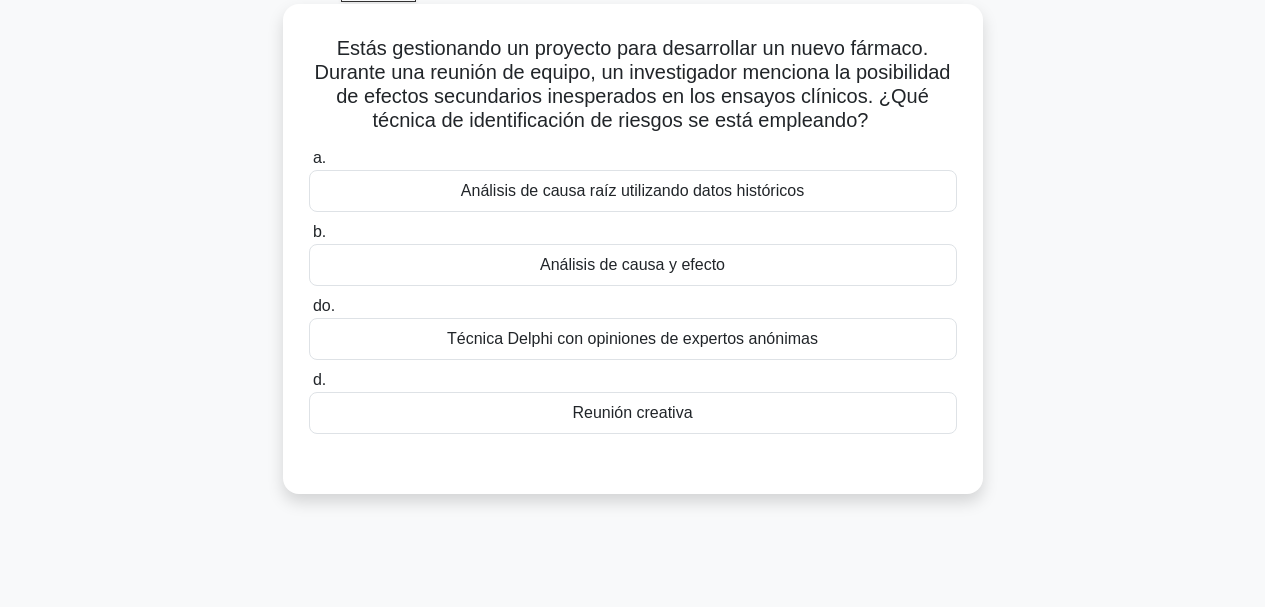scroll, scrollTop: 73, scrollLeft: 0, axis: vertical 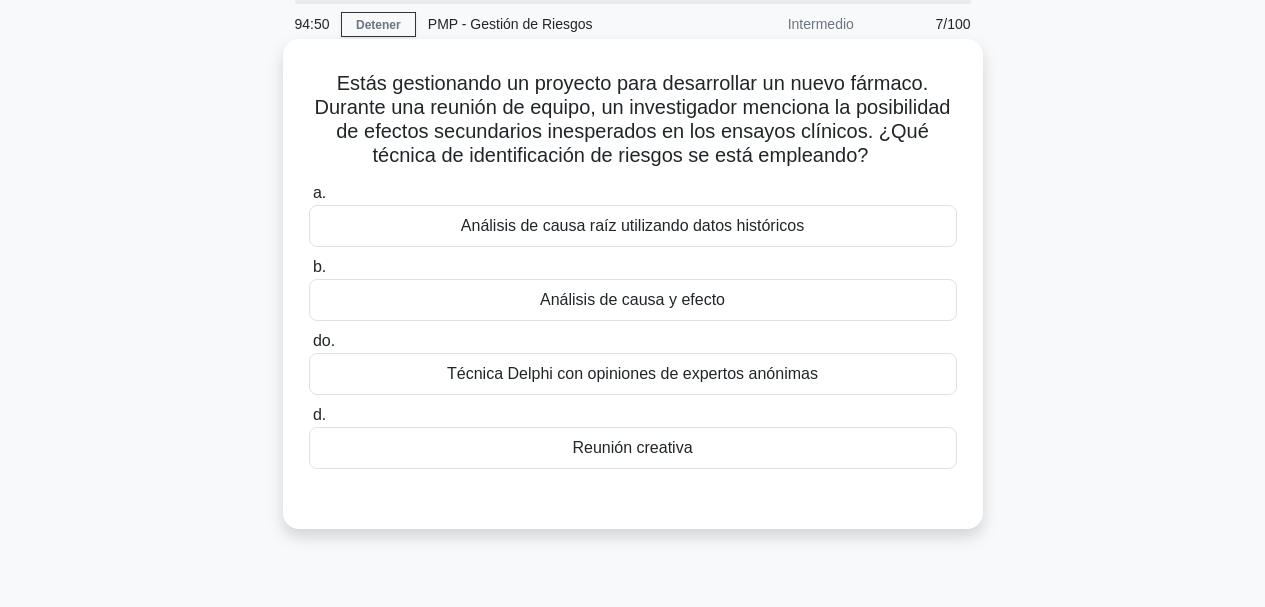 click on "Análisis de causa y efecto" at bounding box center (632, 299) 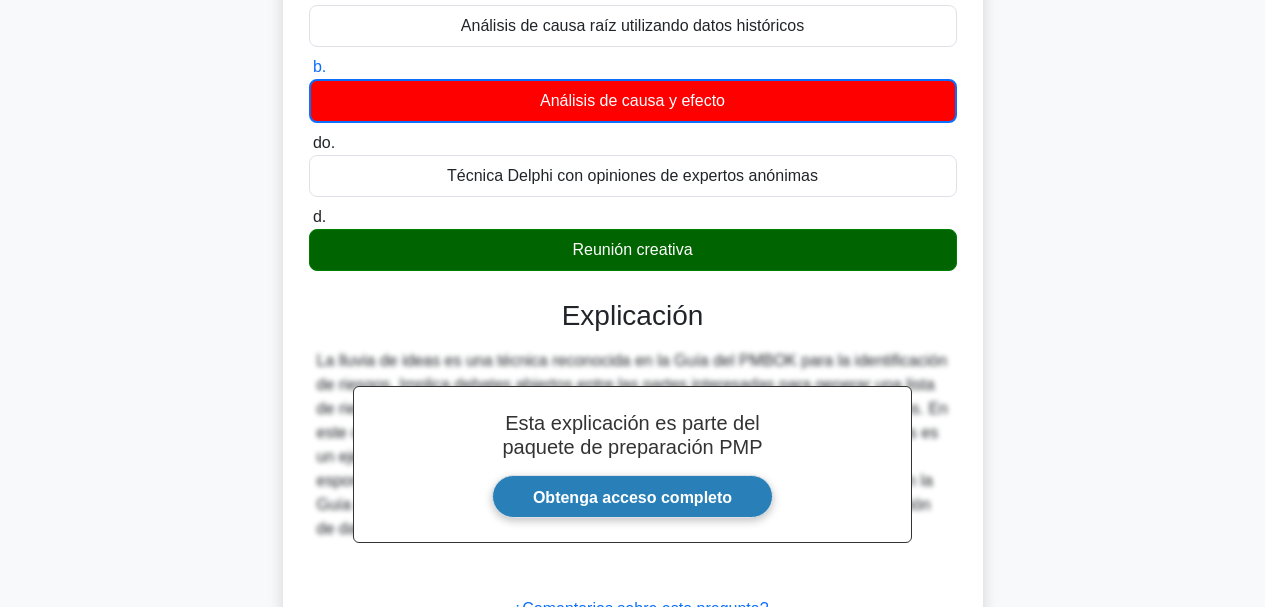 scroll, scrollTop: 373, scrollLeft: 0, axis: vertical 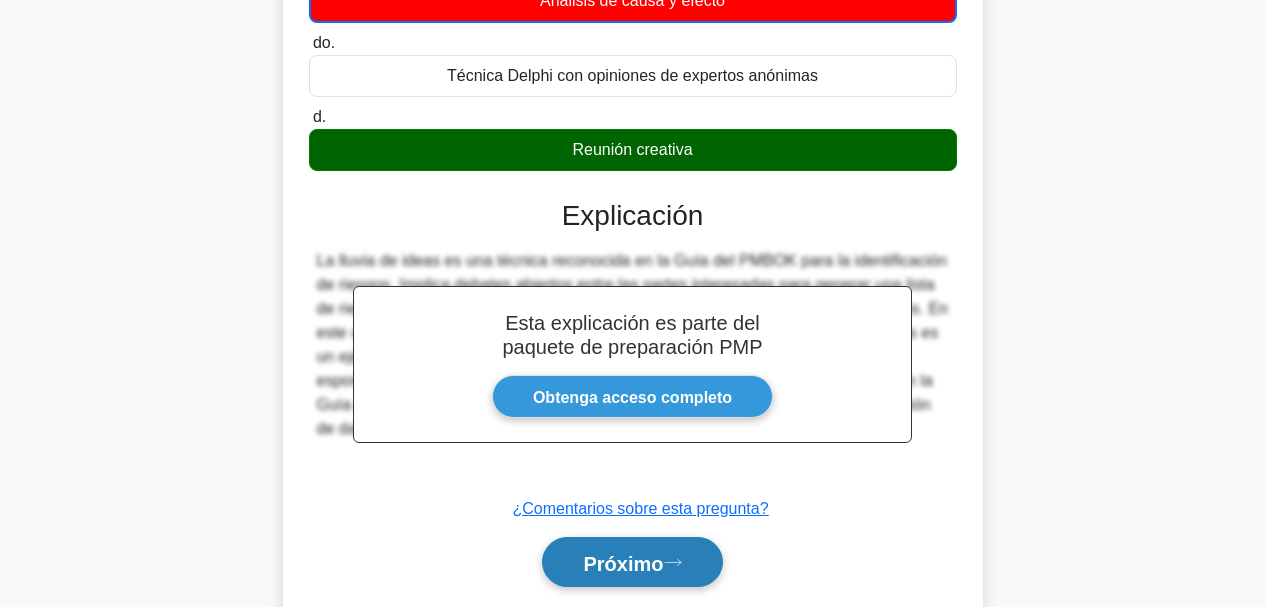 click on "Próximo" at bounding box center (623, 563) 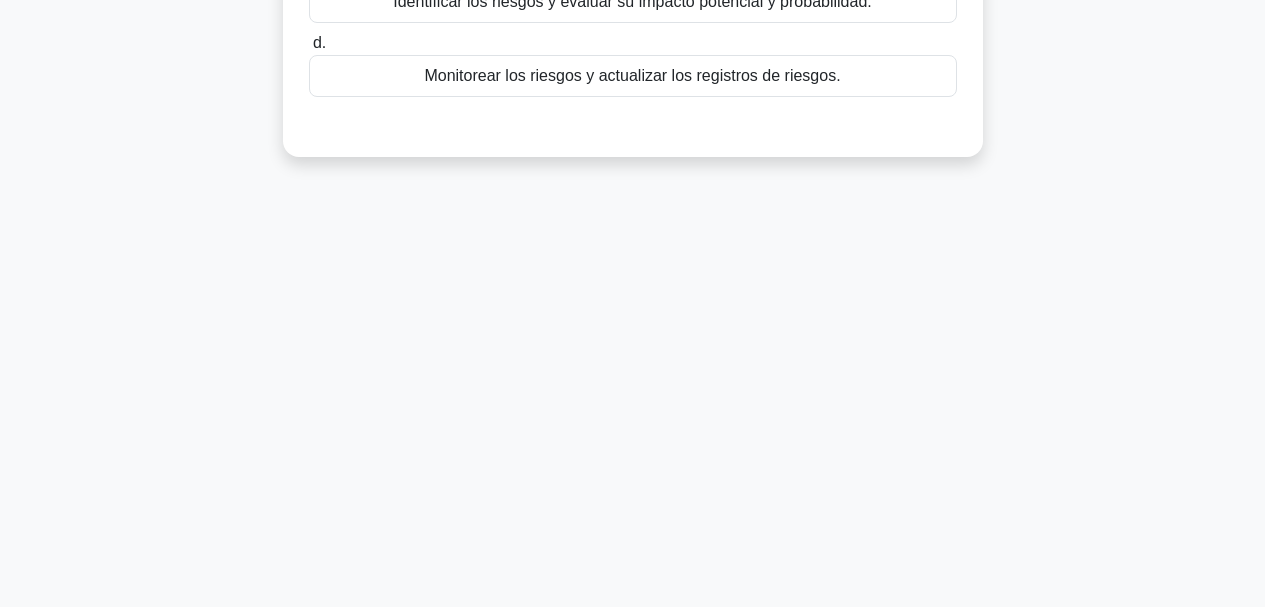 click on "Monitorear los riesgos y actualizar los registros de riesgos." at bounding box center (632, 75) 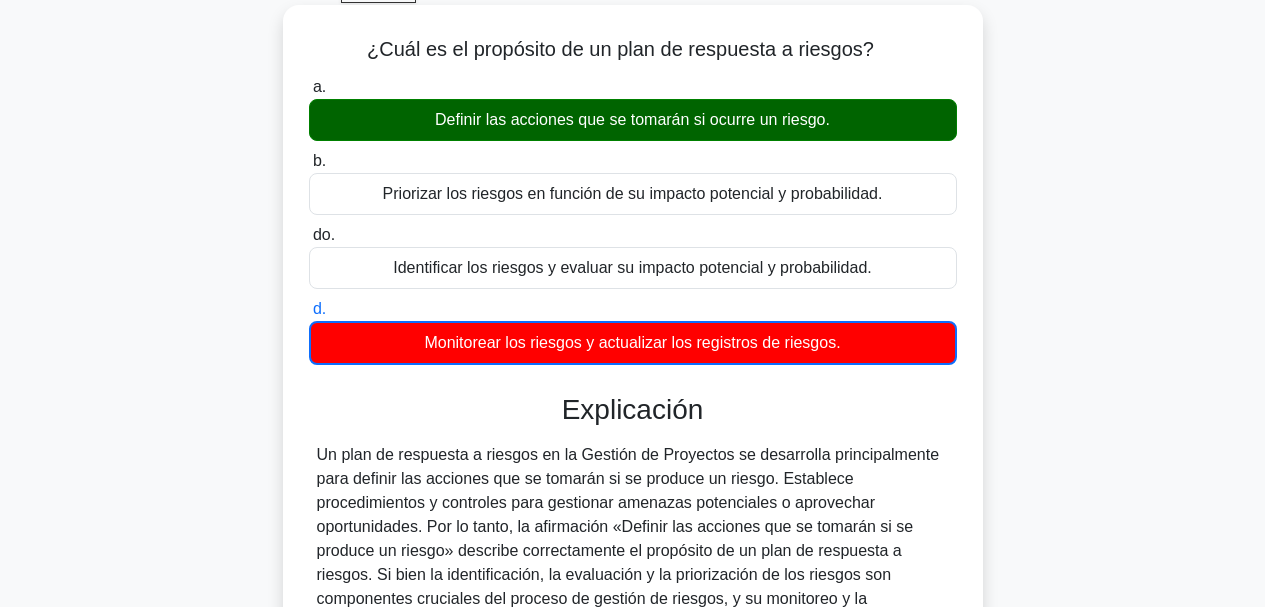 scroll, scrollTop: 0, scrollLeft: 0, axis: both 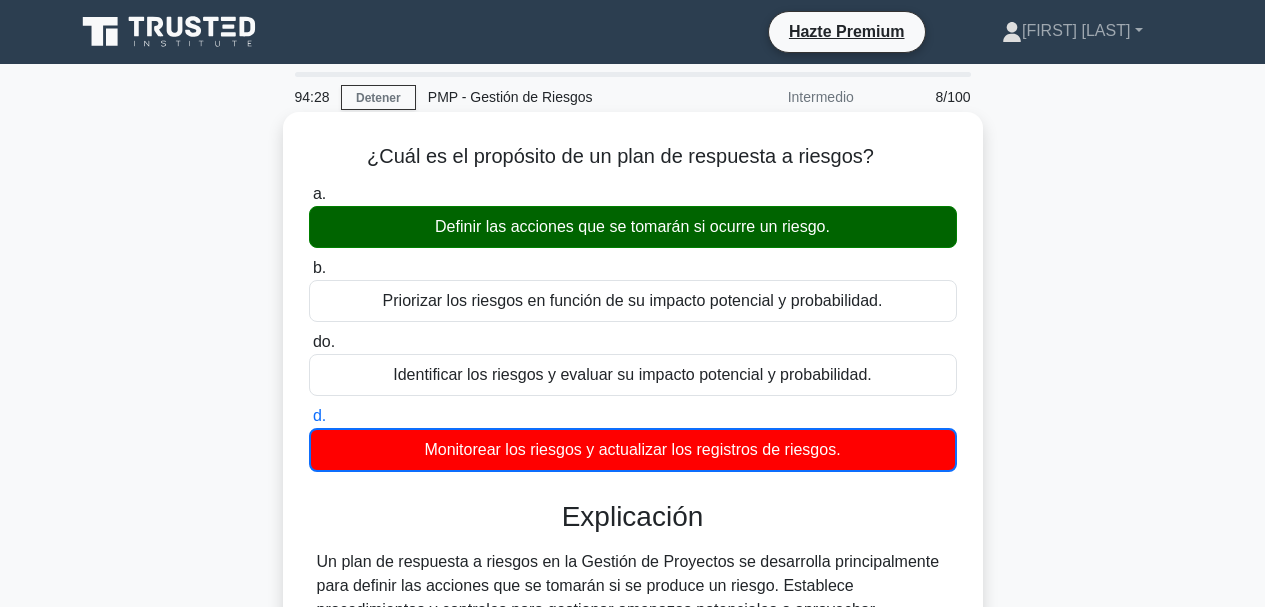 click on "¿Cuál es el propósito de un plan de respuesta a riesgos?" at bounding box center [620, 156] 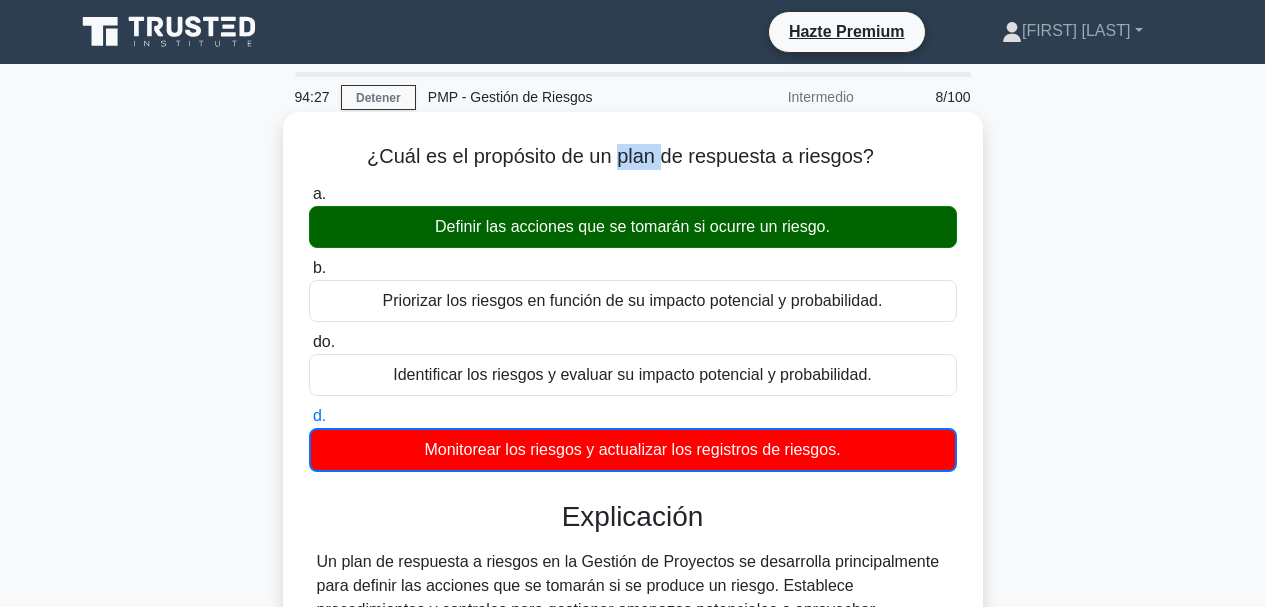 click on "¿Cuál es el propósito de un plan de respuesta a riesgos?" at bounding box center [620, 156] 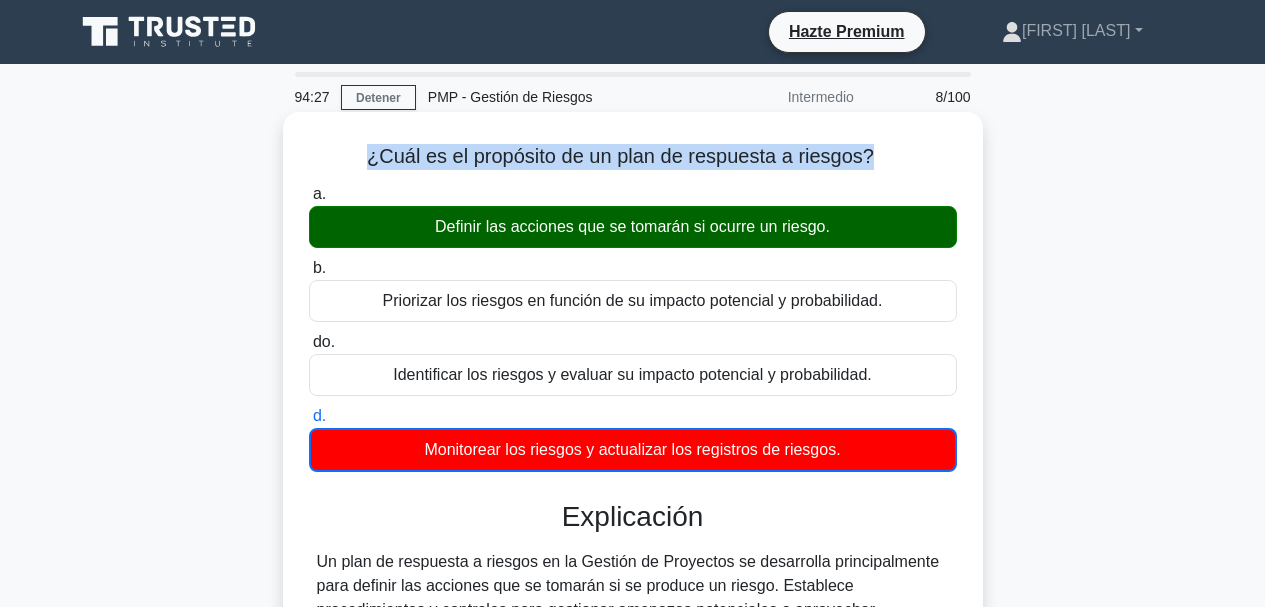 click on "¿Cuál es el propósito de un plan de respuesta a riesgos?" at bounding box center (620, 156) 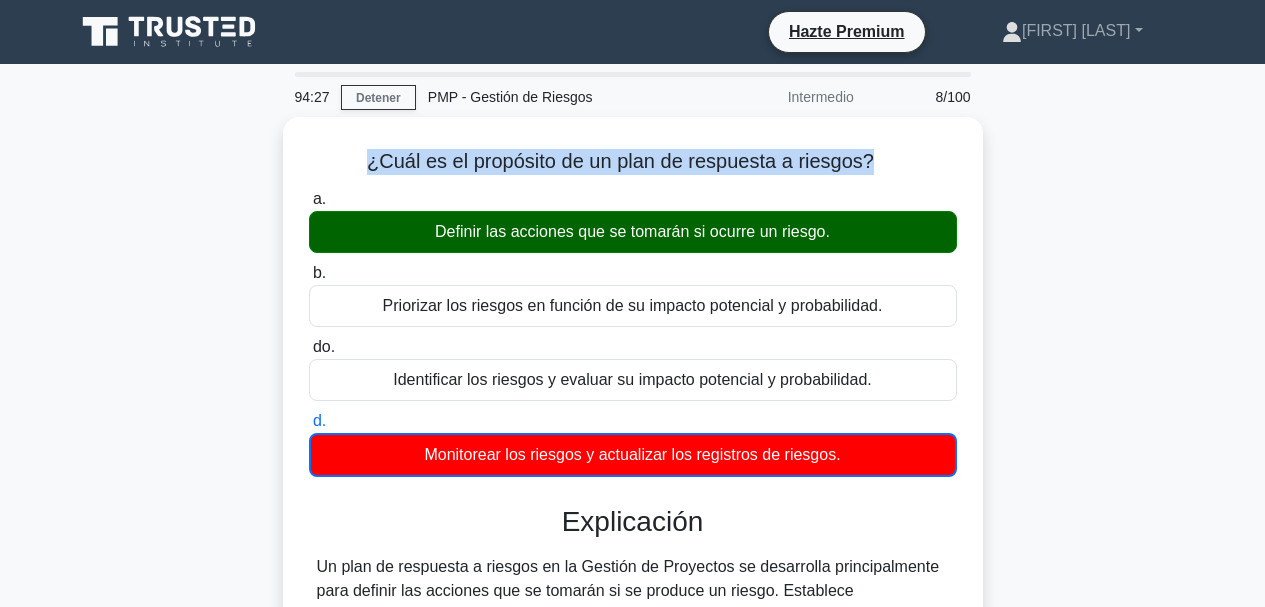copy on "¿Cuál es el propósito de un plan de respuesta a riesgos?
.spinner_0XTQ{transform-origin:center;animation:spinner_y6GP .75s linear infinite}@keyframes spinner_y6GP{100%{transform:rotate(360deg)}}" 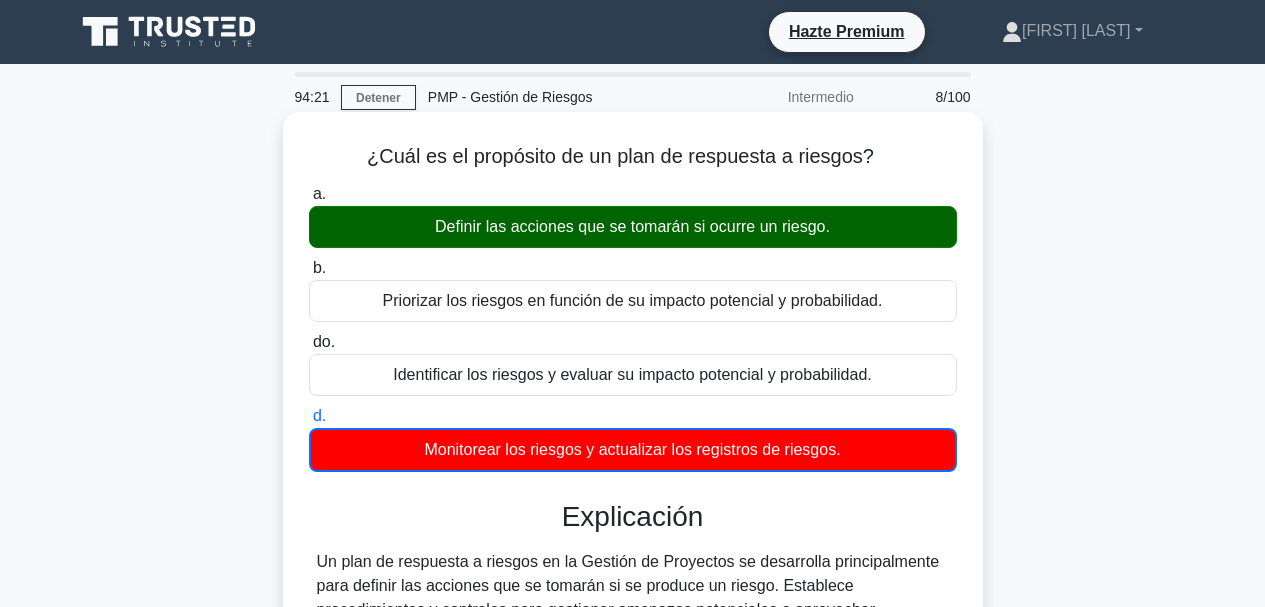 click on "Priorizar los riesgos en función de su impacto potencial y probabilidad." at bounding box center (633, 301) 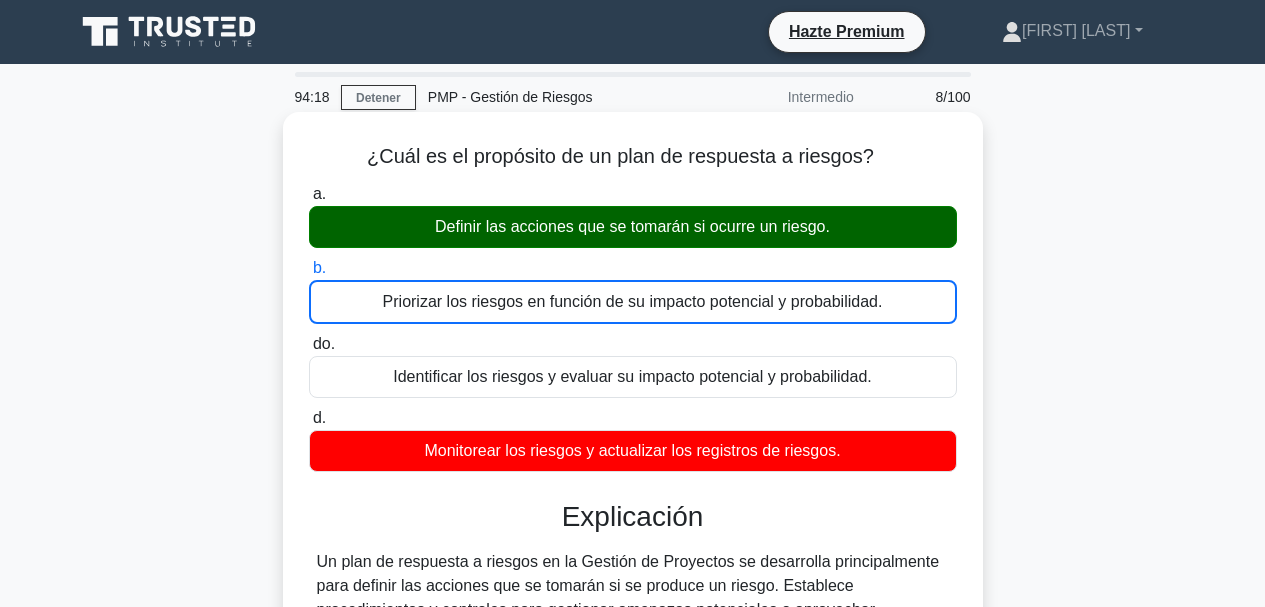 drag, startPoint x: 314, startPoint y: 197, endPoint x: 863, endPoint y: 447, distance: 603.24207 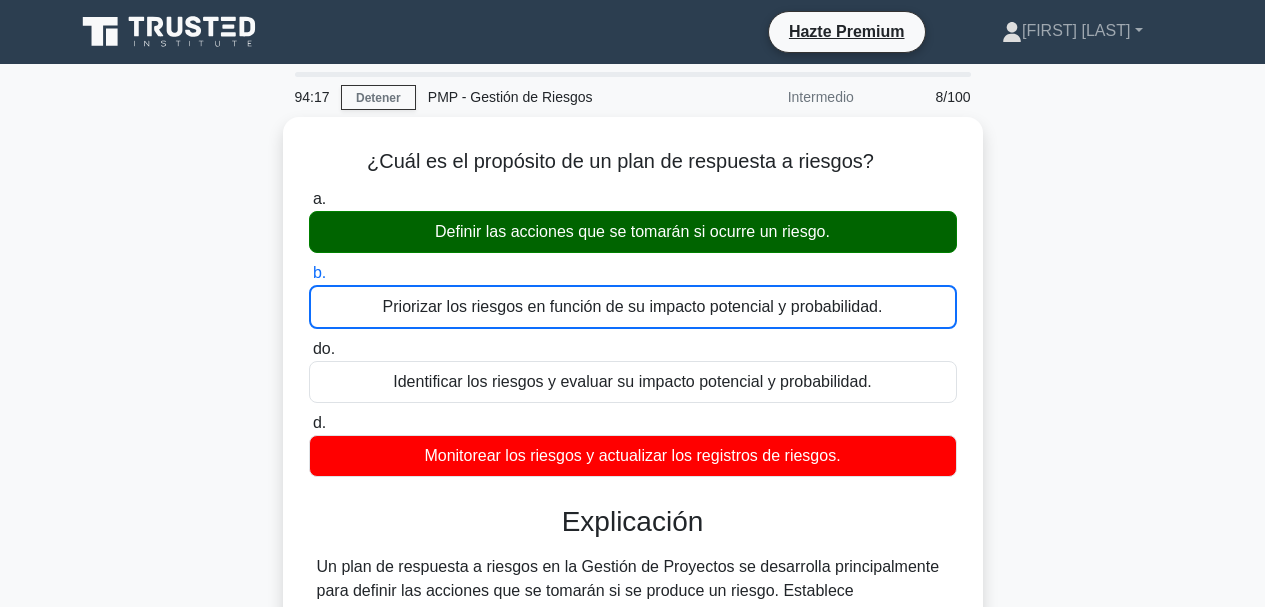 copy on "a.
Definir las acciones que se tomarán si ocurre un riesgo.
b.
Priorizar los riesgos en función de su impacto potencial y probabilidad.
do.
Identificar los riesgos y evaluar su impacto potencial y probabilidad.
d.
Monitorear los riesgos y actualizar los registros de riesgos." 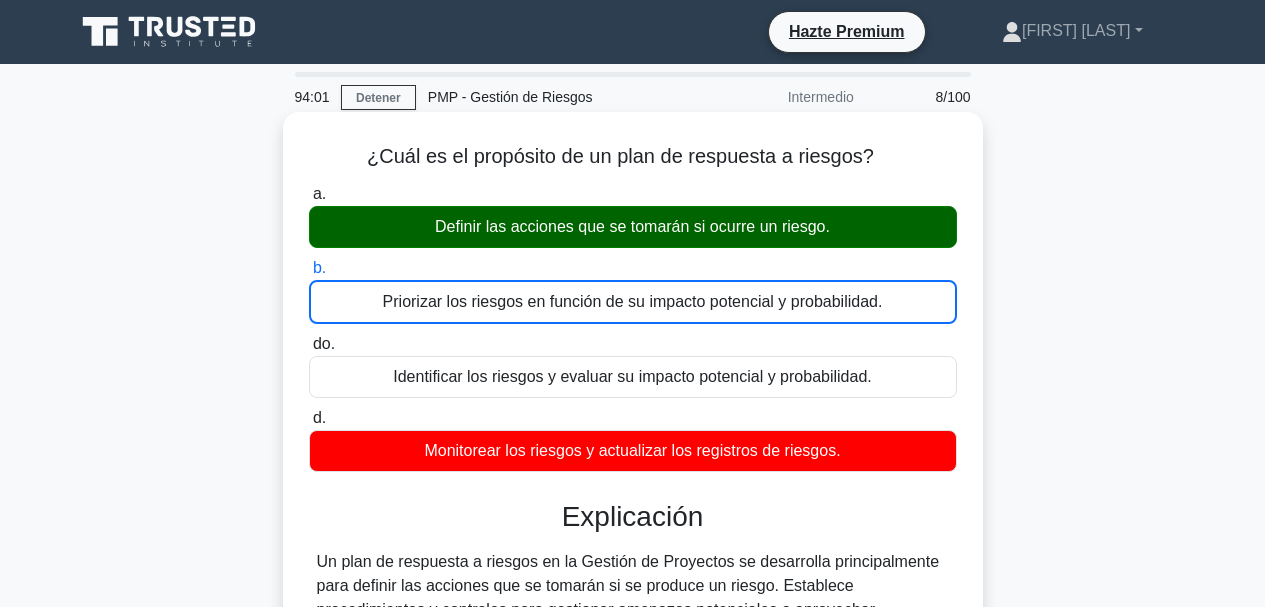 click on "a.
Definir las acciones que se tomarán si ocurre un riesgo.
b.
Priorizar los riesgos en función de su impacto potencial y probabilidad.
do. d." at bounding box center (633, 327) 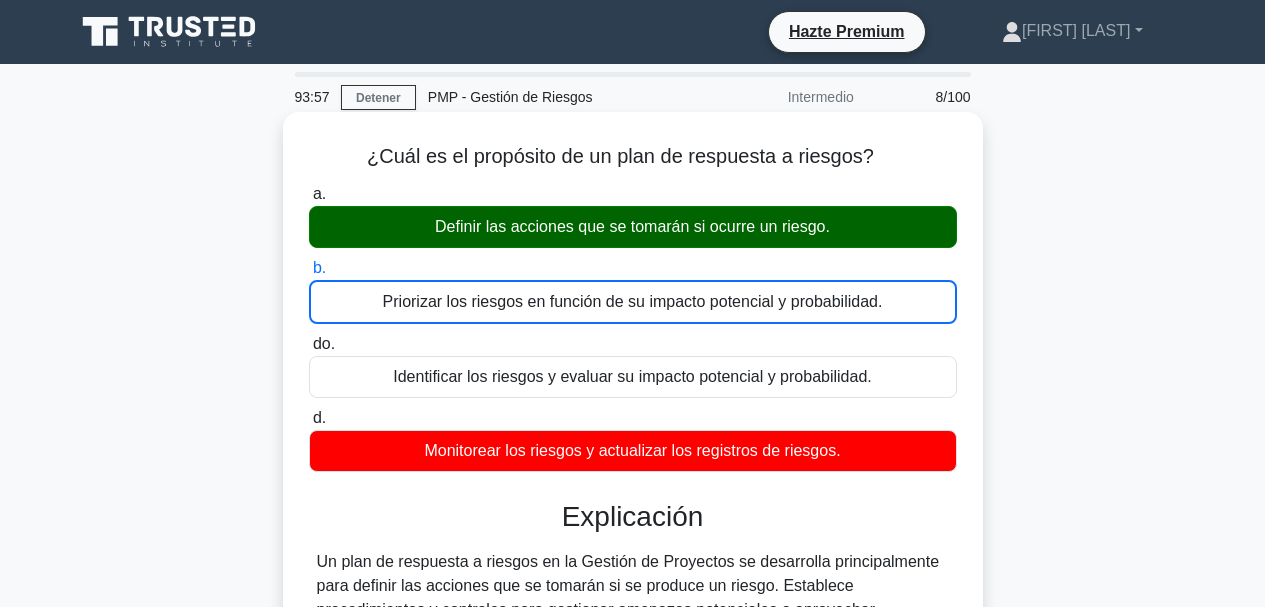 click on "Definir las acciones que se tomarán si ocurre un riesgo." at bounding box center [632, 226] 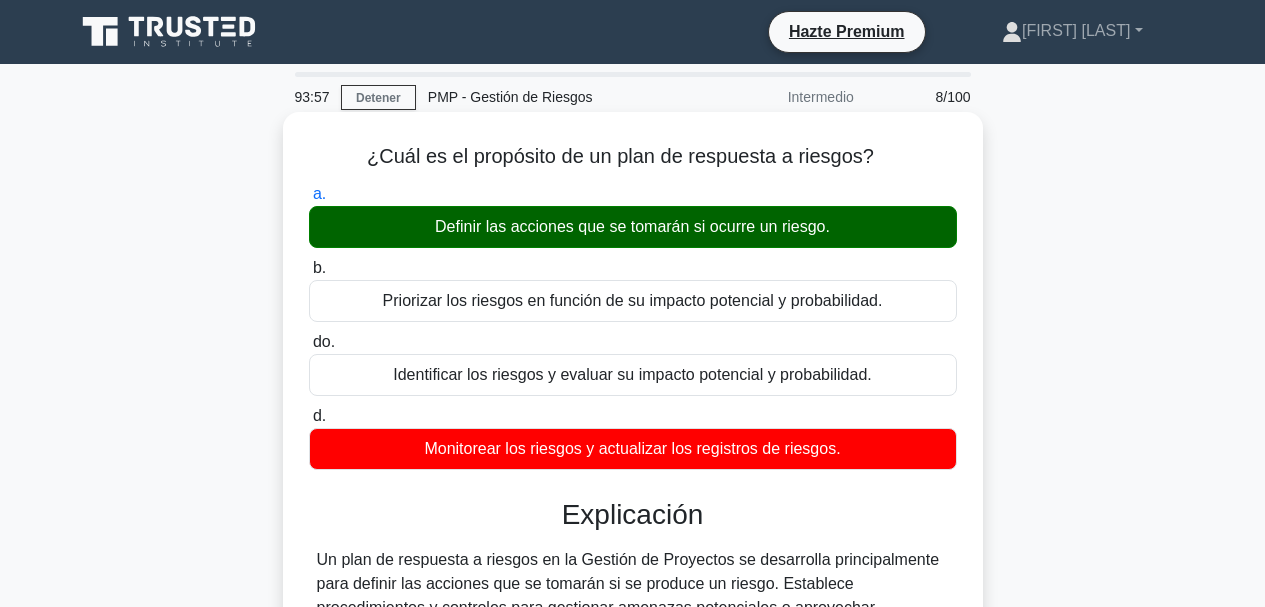 click on "Definir las acciones que se tomarán si ocurre un riesgo." at bounding box center [632, 226] 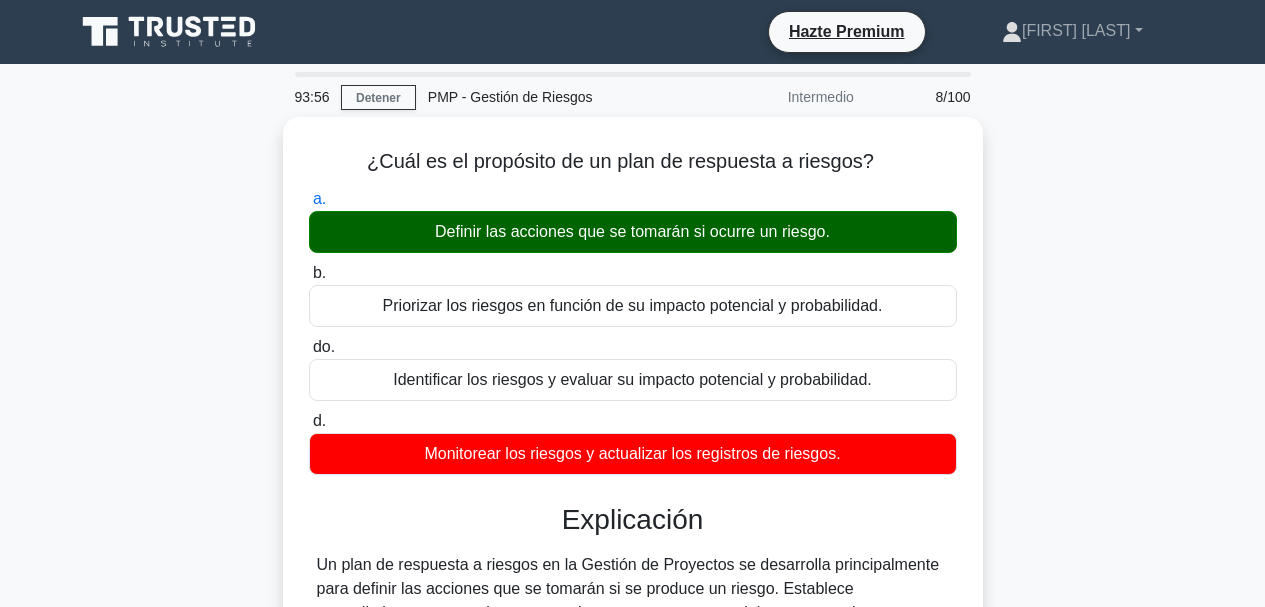 copy on "Definir las acciones que se tomarán si ocurre un riesgo." 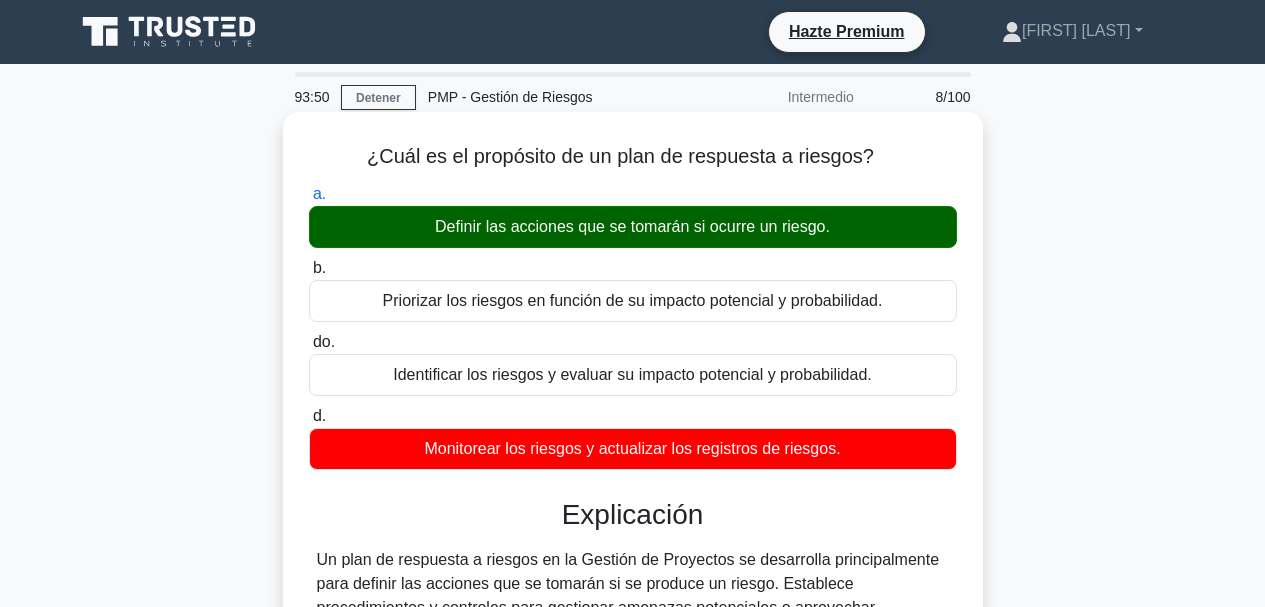 click on "Monitorear los riesgos y actualizar los registros de riesgos." at bounding box center [632, 448] 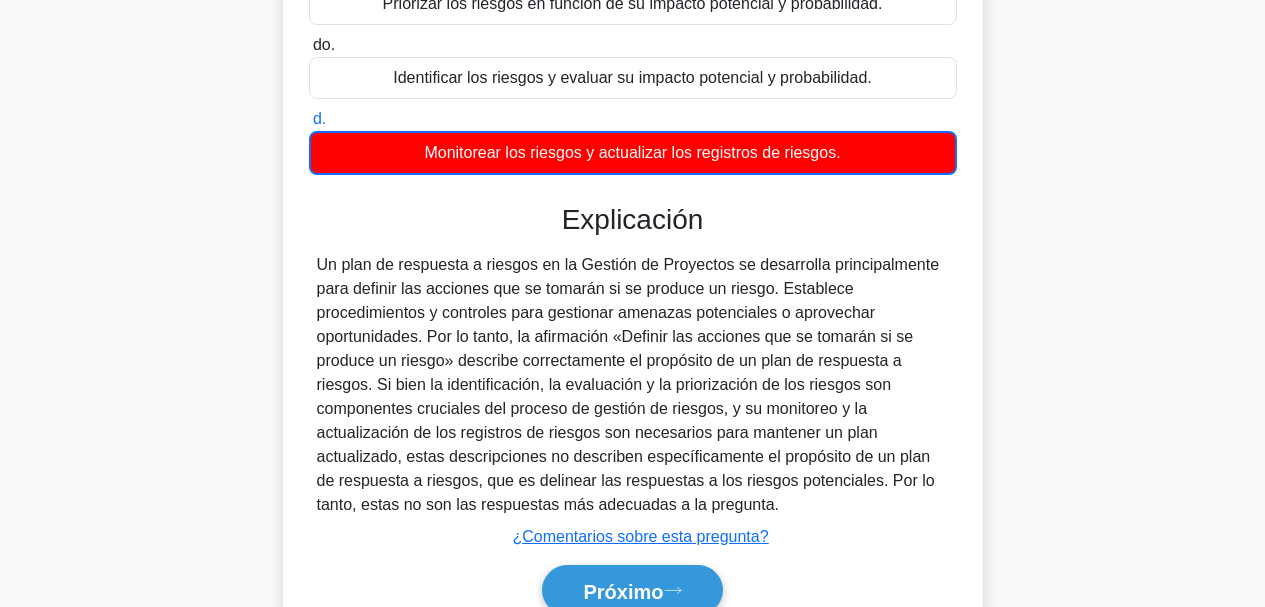 scroll, scrollTop: 300, scrollLeft: 0, axis: vertical 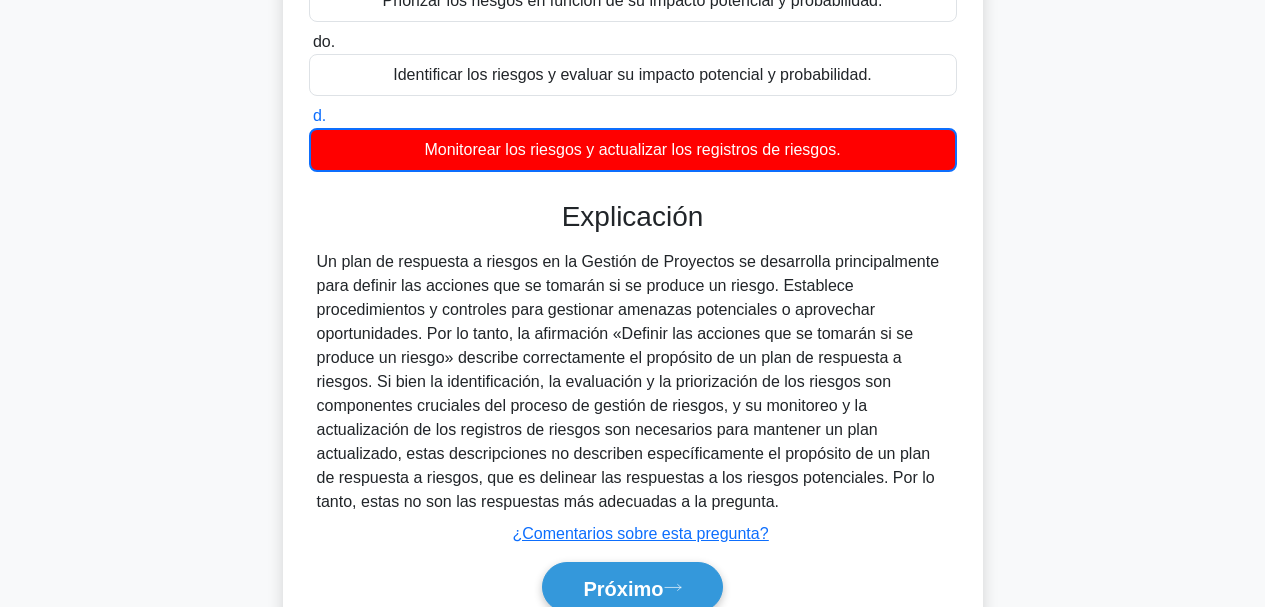 click on "Un plan de respuesta a riesgos en la Gestión de Proyectos se desarrolla principalmente para definir las acciones que se tomarán si se produce un riesgo. Establece procedimientos y controles para gestionar amenazas potenciales o aprovechar oportunidades. Por lo tanto, la afirmación «Definir las acciones que se tomarán si se produce un riesgo» describe correctamente el propósito de un plan de respuesta a riesgos. Si bien la identificación, la evaluación y la priorización de los riesgos son componentes cruciales del proceso de gestión de riesgos, y su monitoreo y la actualización de los registros de riesgos son necesarios para mantener un plan actualizado, estas descripciones no describen específicamente el propósito de un plan de respuesta a riesgos, que es delinear las respuestas a los riesgos potenciales. Por lo tanto, estas no son las respuestas más adecuadas a la pregunta." at bounding box center [628, 381] 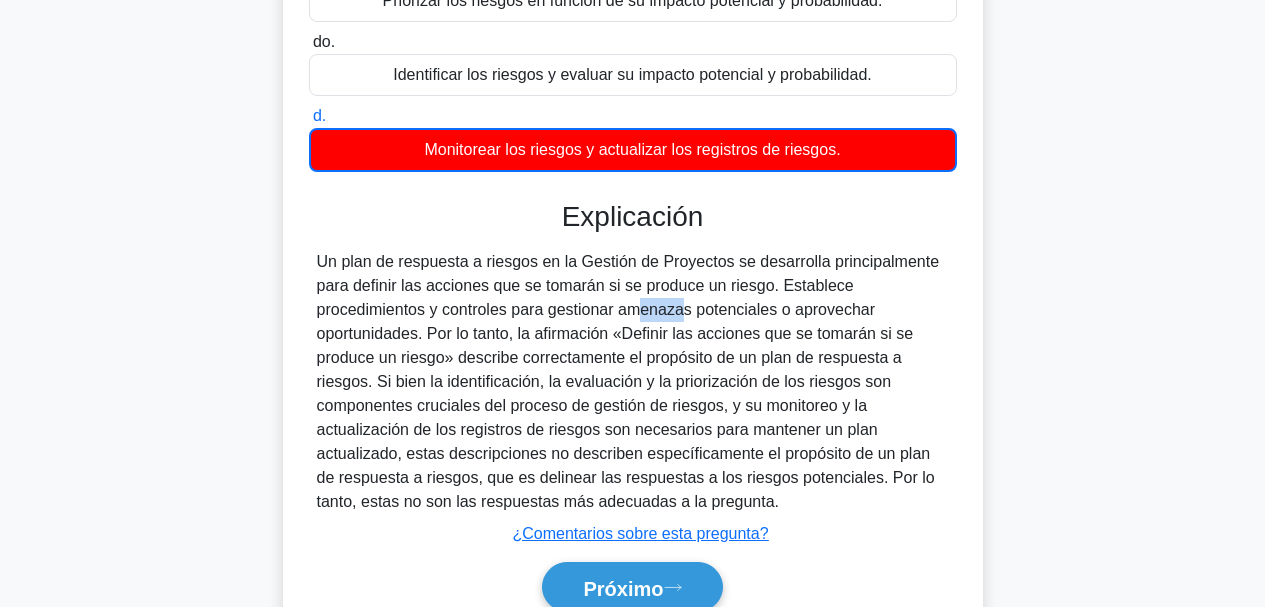 click on "Un plan de respuesta a riesgos en la Gestión de Proyectos se desarrolla principalmente para definir las acciones que se tomarán si se produce un riesgo. Establece procedimientos y controles para gestionar amenazas potenciales o aprovechar oportunidades. Por lo tanto, la afirmación «Definir las acciones que se tomarán si se produce un riesgo» describe correctamente el propósito de un plan de respuesta a riesgos. Si bien la identificación, la evaluación y la priorización de los riesgos son componentes cruciales del proceso de gestión de riesgos, y su monitoreo y la actualización de los registros de riesgos son necesarios para mantener un plan actualizado, estas descripciones no describen específicamente el propósito de un plan de respuesta a riesgos, que es delinear las respuestas a los riesgos potenciales. Por lo tanto, estas no son las respuestas más adecuadas a la pregunta." at bounding box center (628, 381) 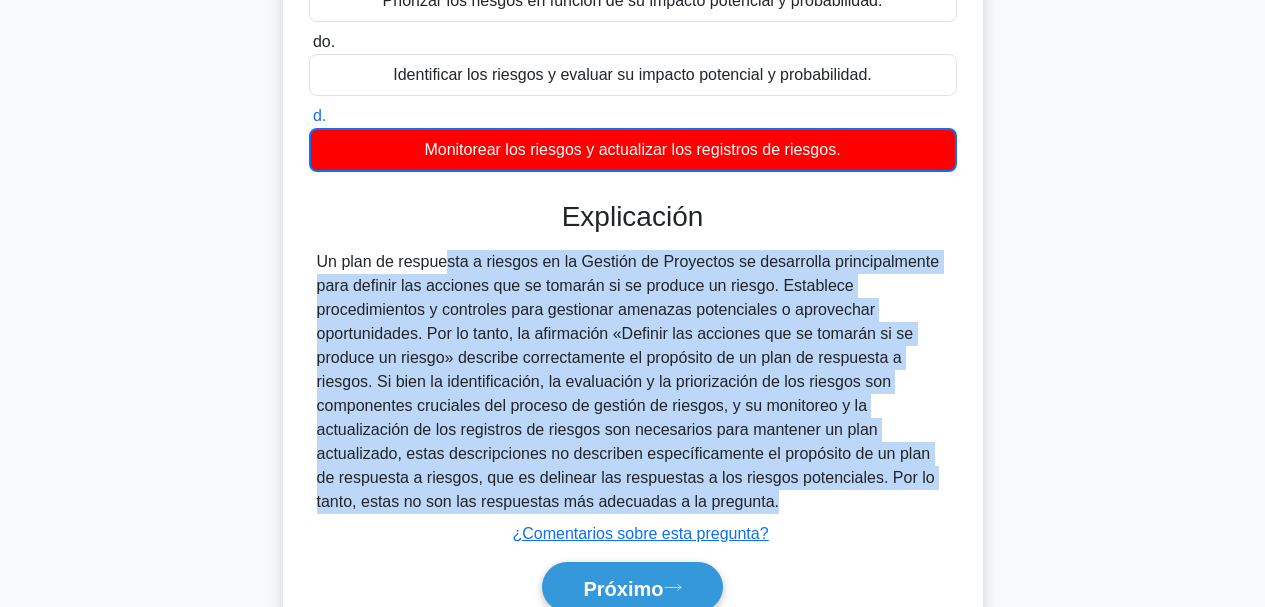 click on "Un plan de respuesta a riesgos en la Gestión de Proyectos se desarrolla principalmente para definir las acciones que se tomarán si se produce un riesgo. Establece procedimientos y controles para gestionar amenazas potenciales o aprovechar oportunidades. Por lo tanto, la afirmación «Definir las acciones que se tomarán si se produce un riesgo» describe correctamente el propósito de un plan de respuesta a riesgos. Si bien la identificación, la evaluación y la priorización de los riesgos son componentes cruciales del proceso de gestión de riesgos, y su monitoreo y la actualización de los registros de riesgos son necesarios para mantener un plan actualizado, estas descripciones no describen específicamente el propósito de un plan de respuesta a riesgos, que es delinear las respuestas a los riesgos potenciales. Por lo tanto, estas no son las respuestas más adecuadas a la pregunta." at bounding box center (628, 381) 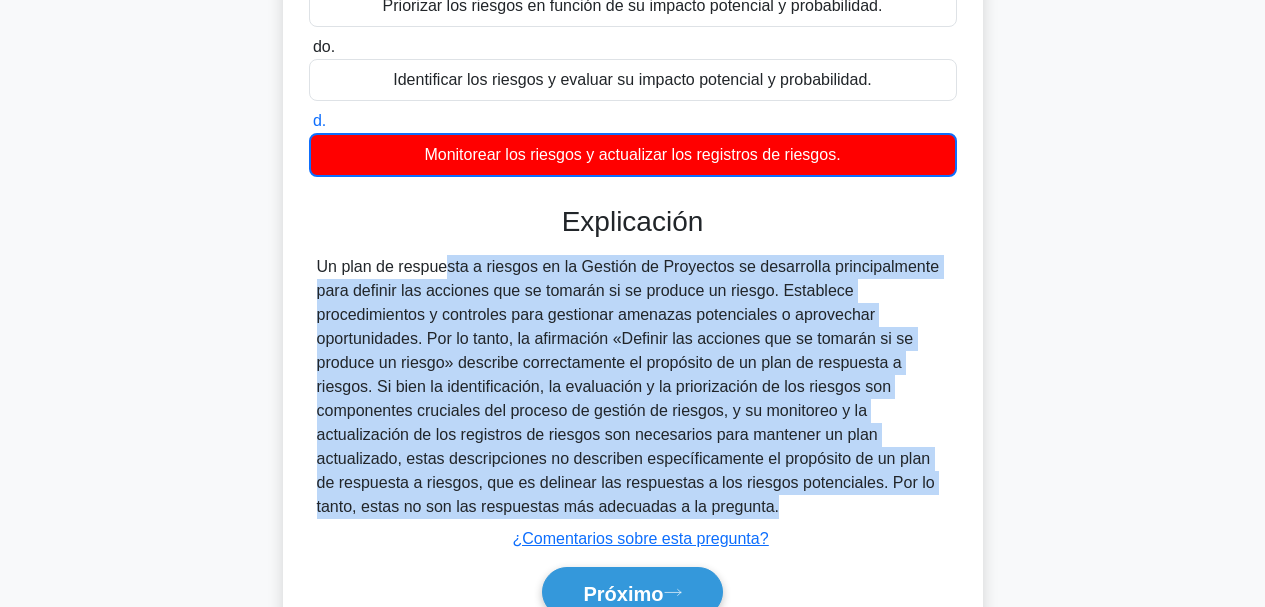 copy on "Un plan de respuesta a riesgos en la Gestión de Proyectos se desarrolla principalmente para definir las acciones que se tomarán si se produce un riesgo. Establece procedimientos y controles para gestionar amenazas potenciales o aprovechar oportunidades. Por lo tanto, la afirmación «Definir las acciones que se tomarán si se produce un riesgo» describe correctamente el propósito de un plan de respuesta a riesgos. Si bien la identificación, la evaluación y la priorización de los riesgos son componentes cruciales del proceso de gestión de riesgos, y su monitoreo y la actualización de los registros de riesgos son necesarios para mantener un plan actualizado, estas descripciones no describen específicamente el propósito de un plan de respuesta a riesgos, que es delinear las respuestas a los riesgos potenciales. Por lo tanto, estas no son las respuestas más adecuadas a la pregunta." 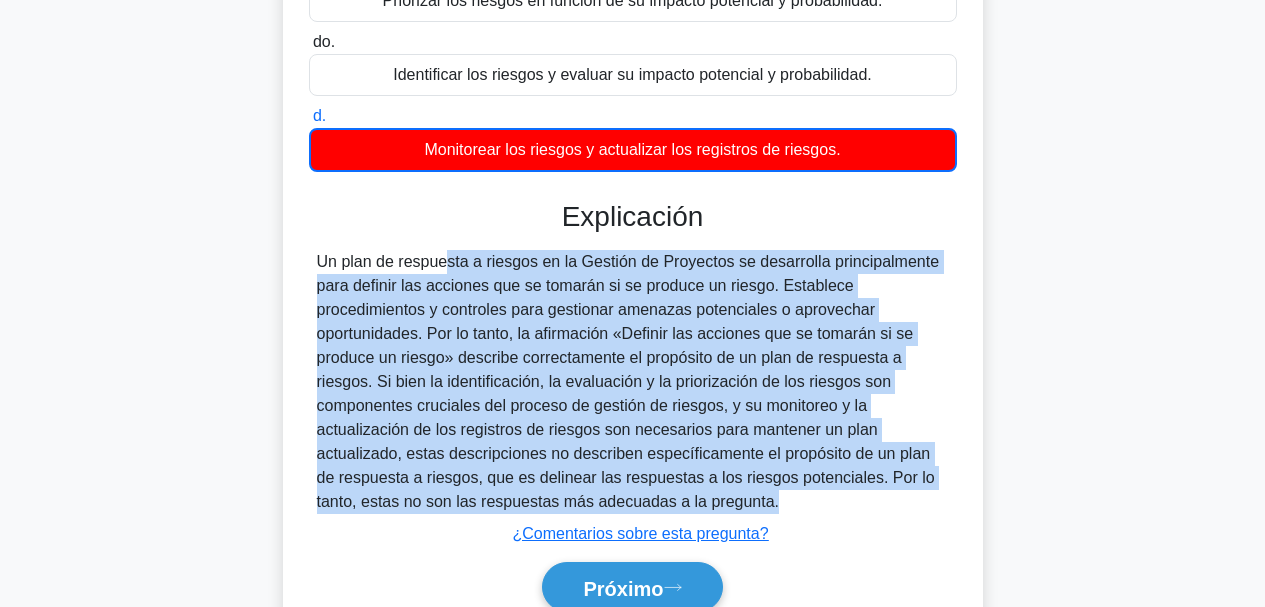 click on "Un plan de respuesta a riesgos en la Gestión de Proyectos se desarrolla principalmente para definir las acciones que se tomarán si se produce un riesgo. Establece procedimientos y controles para gestionar amenazas potenciales o aprovechar oportunidades. Por lo tanto, la afirmación «Definir las acciones que se tomarán si se produce un riesgo» describe correctamente el propósito de un plan de respuesta a riesgos. Si bien la identificación, la evaluación y la priorización de los riesgos son componentes cruciales del proceso de gestión de riesgos, y su monitoreo y la actualización de los registros de riesgos son necesarios para mantener un plan actualizado, estas descripciones no describen específicamente el propósito de un plan de respuesta a riesgos, que es delinear las respuestas a los riesgos potenciales. Por lo tanto, estas no son las respuestas más adecuadas a la pregunta." at bounding box center [628, 381] 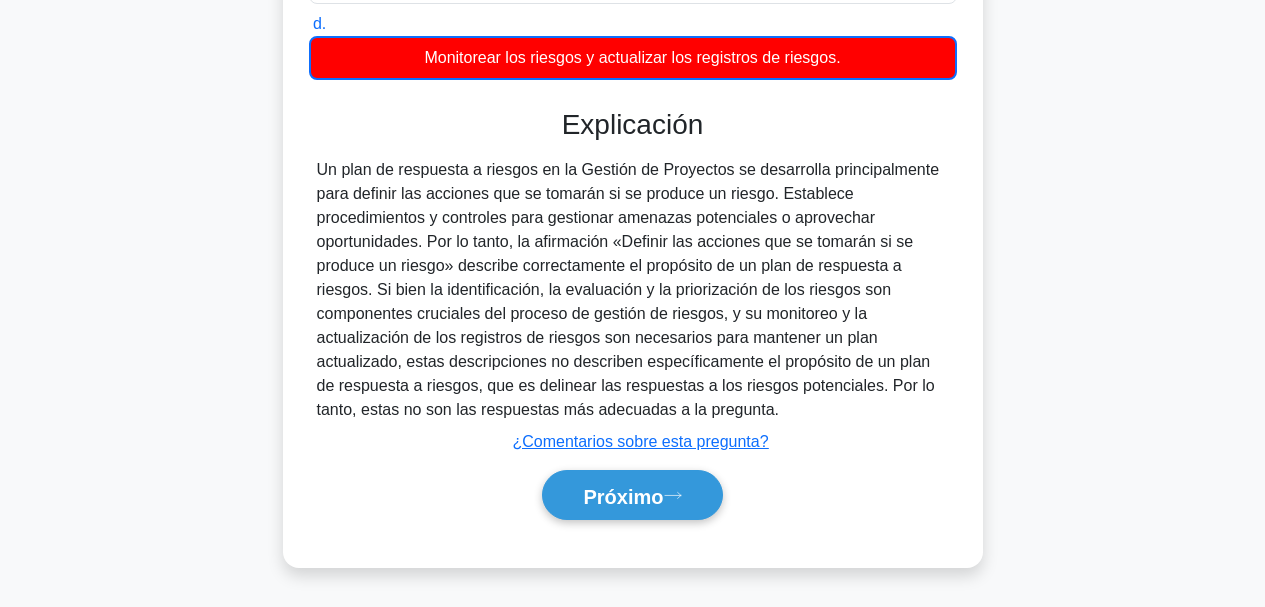 scroll, scrollTop: 473, scrollLeft: 0, axis: vertical 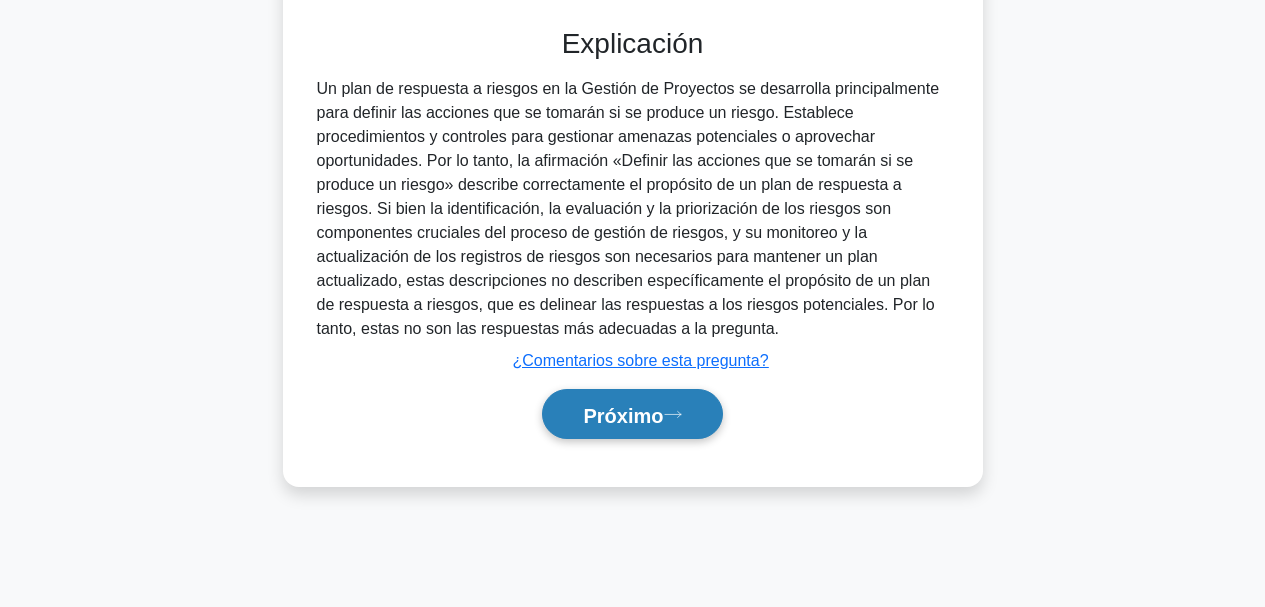 click on "Próximo" at bounding box center [623, 415] 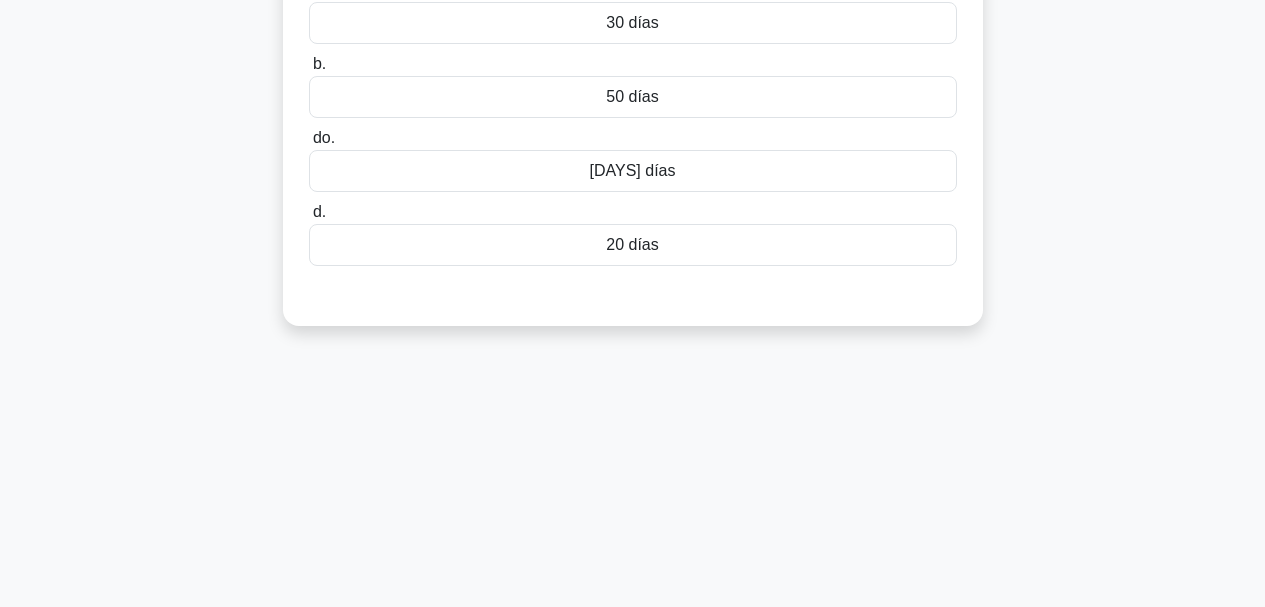 scroll, scrollTop: 373, scrollLeft: 0, axis: vertical 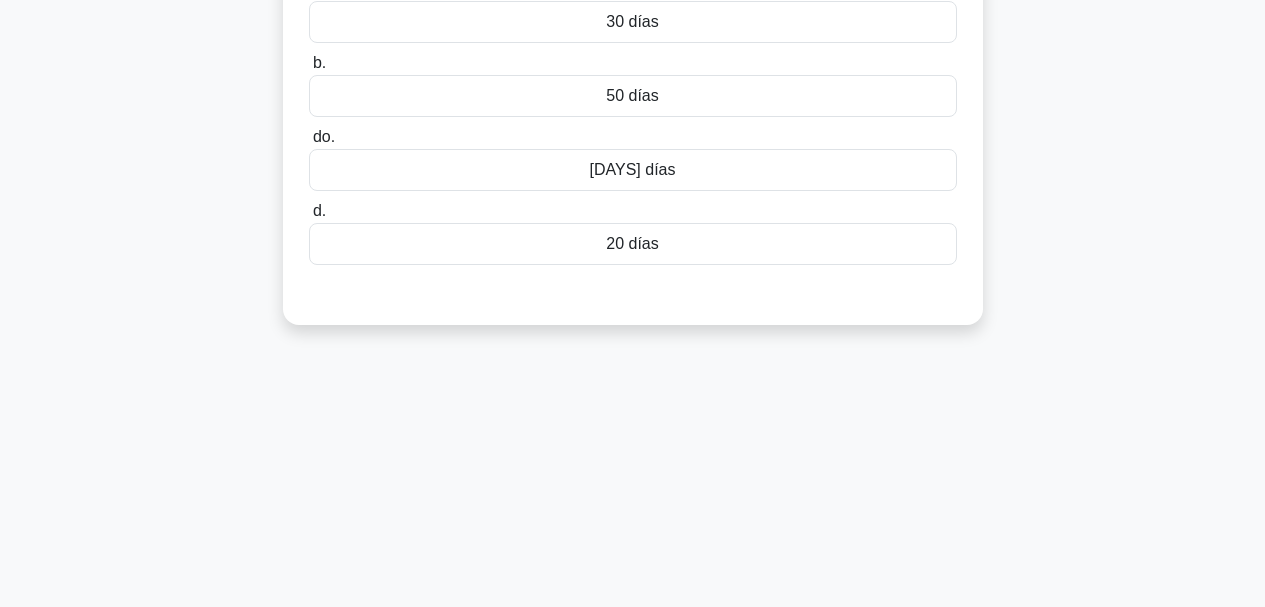 click on "[DAYS] días" at bounding box center (633, 169) 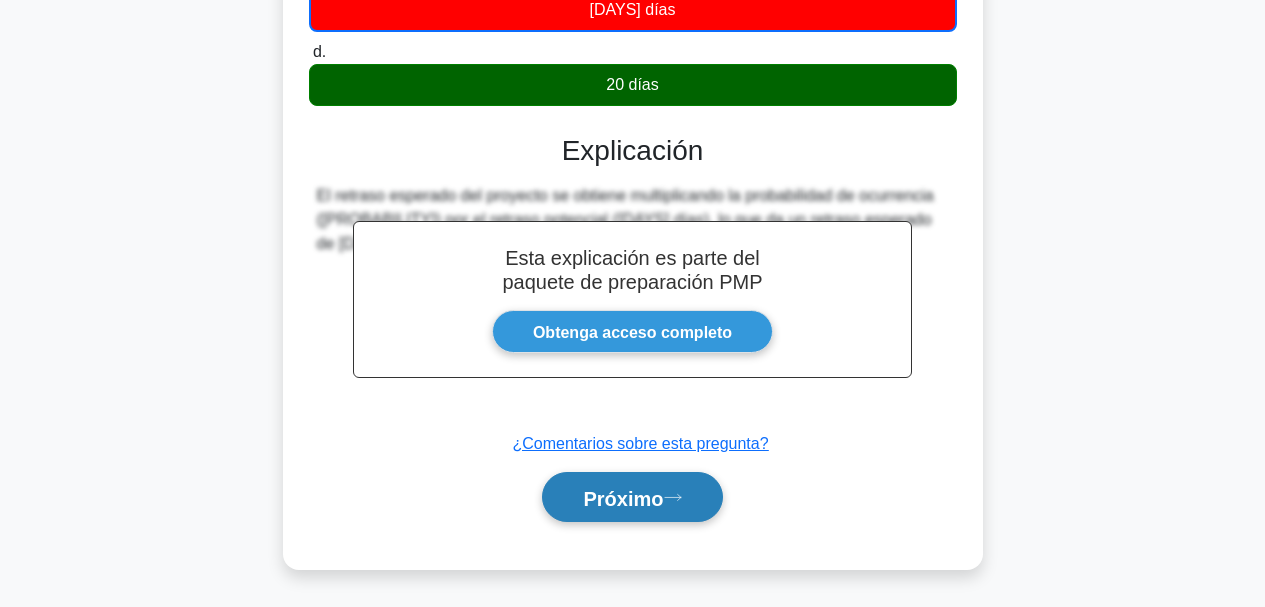 click on "Próximo" at bounding box center [623, 498] 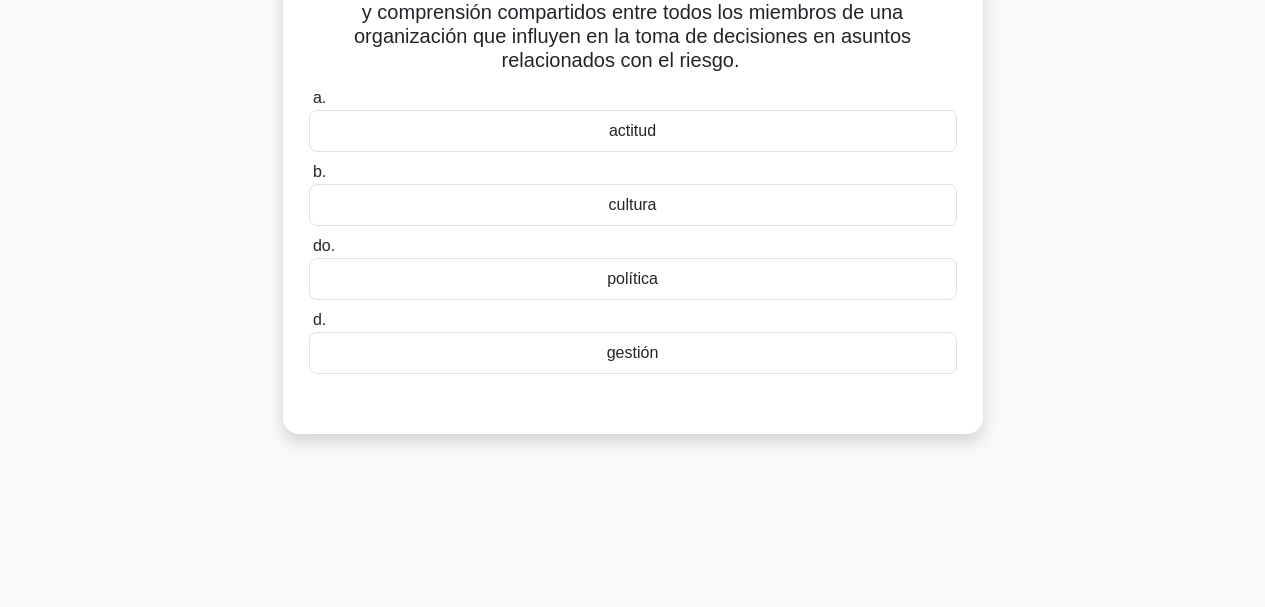 scroll, scrollTop: 73, scrollLeft: 0, axis: vertical 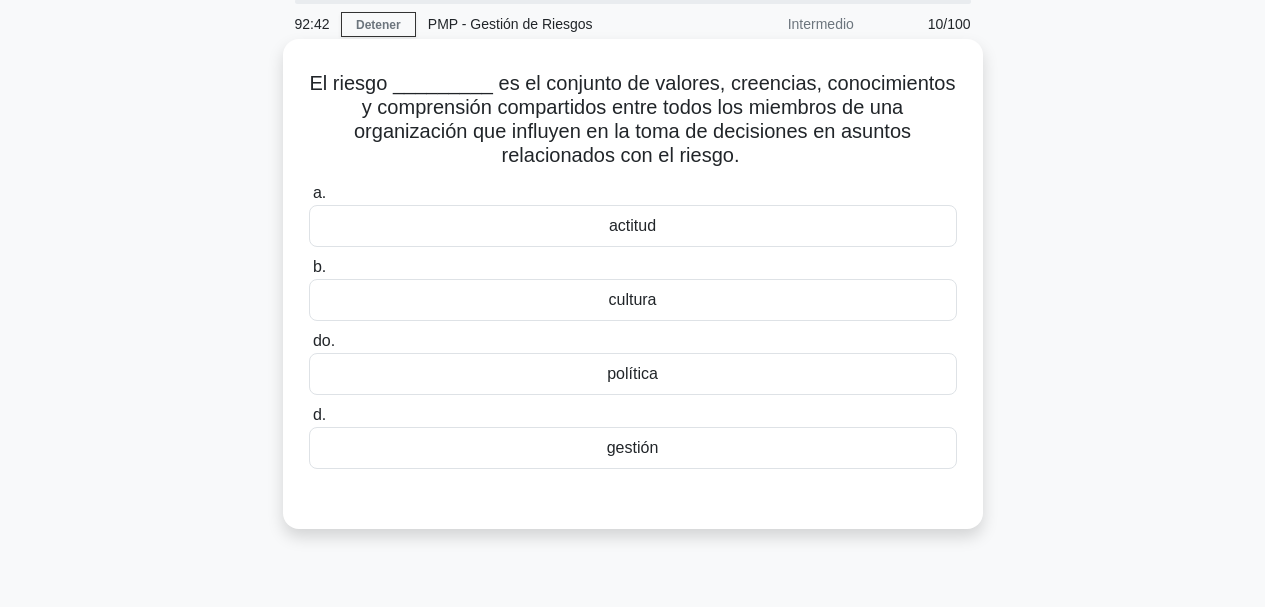 click on "gestión" at bounding box center (633, 447) 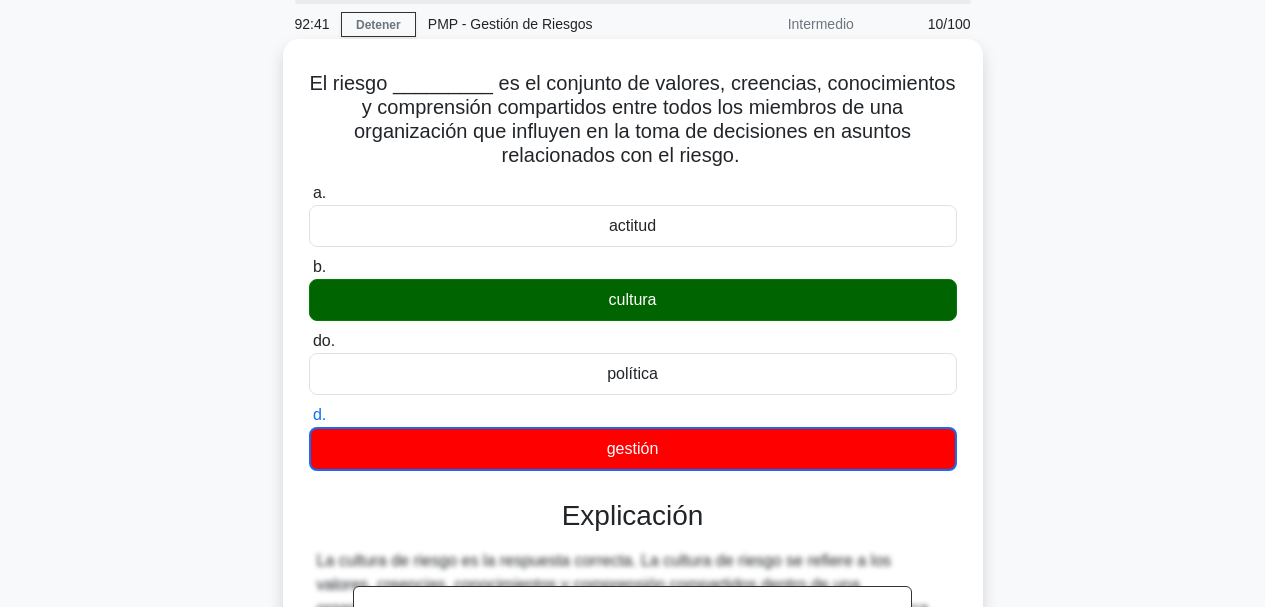 scroll, scrollTop: 373, scrollLeft: 0, axis: vertical 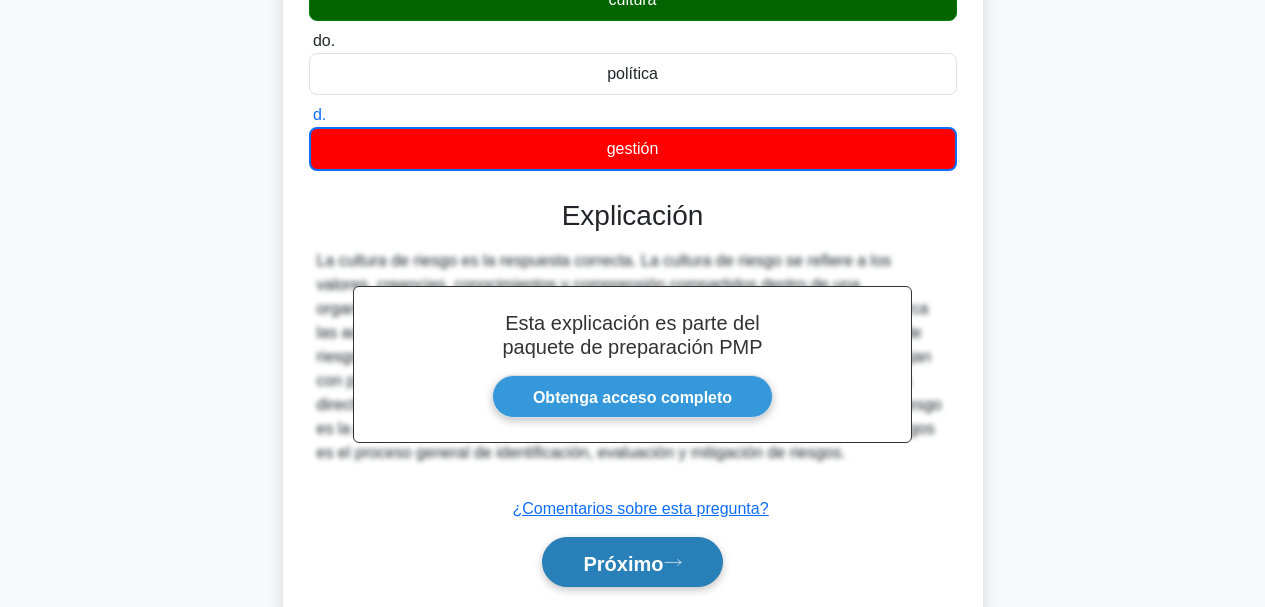 click on "Próximo" at bounding box center (632, 562) 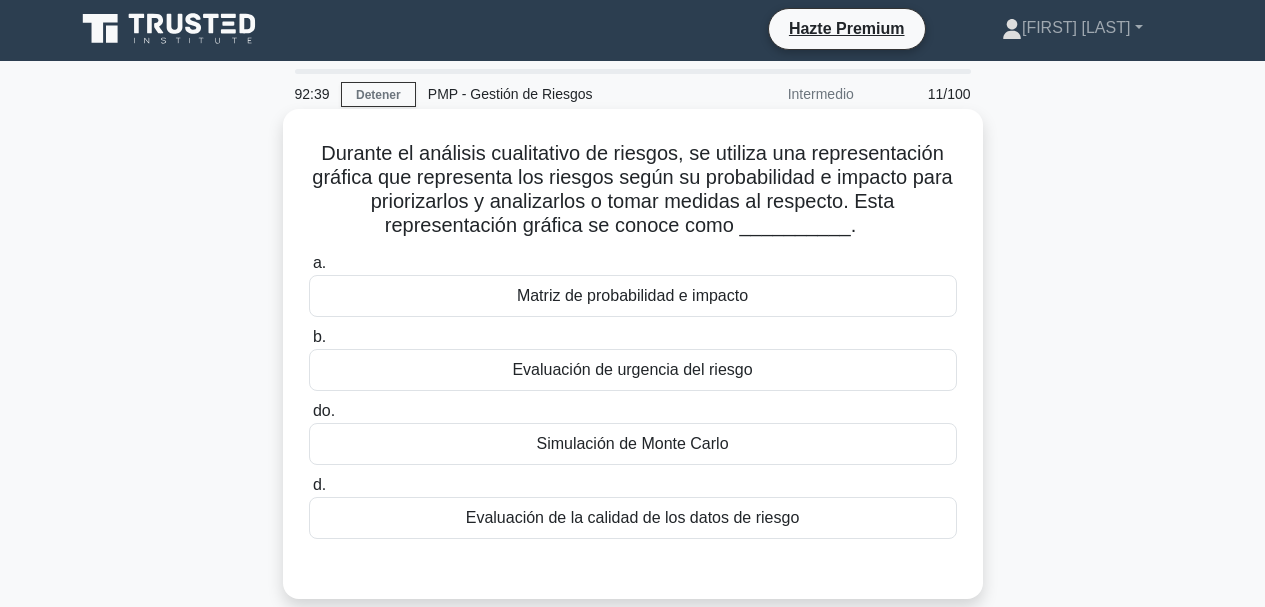 scroll, scrollTop: 0, scrollLeft: 0, axis: both 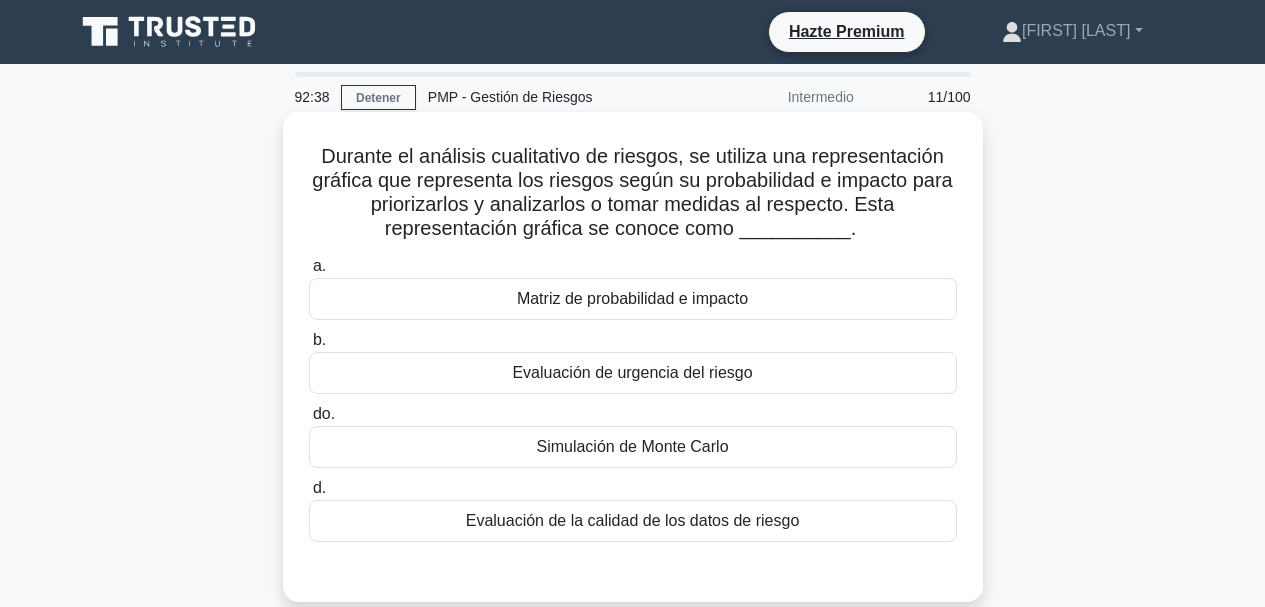 click on "Evaluación de urgencia del riesgo" at bounding box center (632, 372) 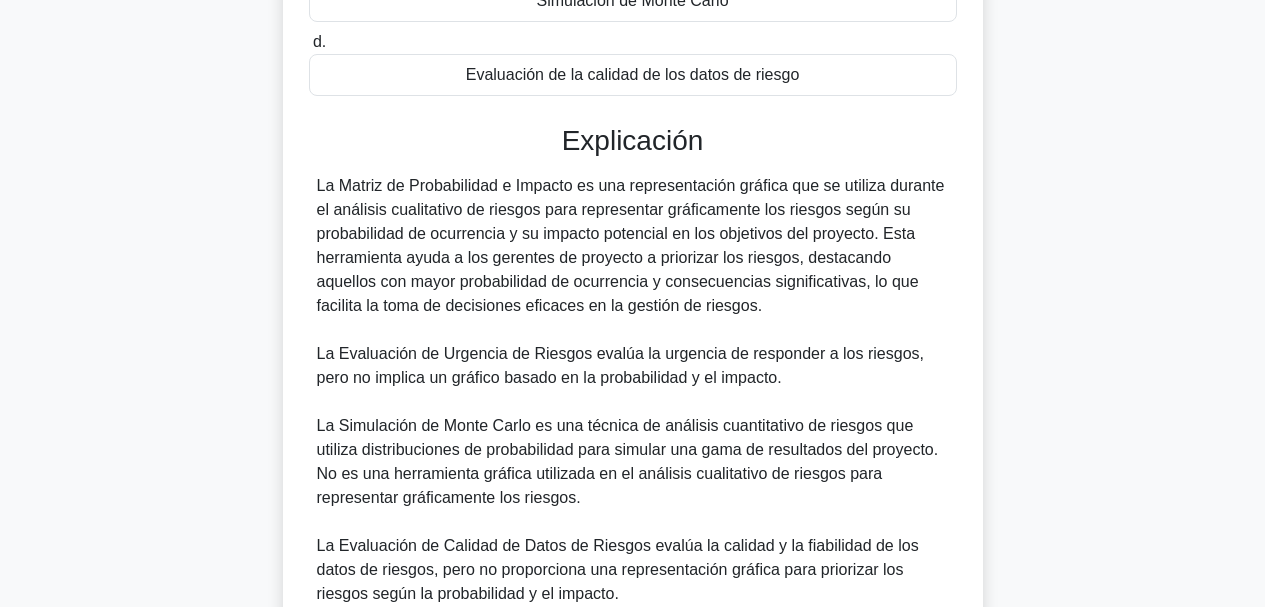 scroll, scrollTop: 632, scrollLeft: 0, axis: vertical 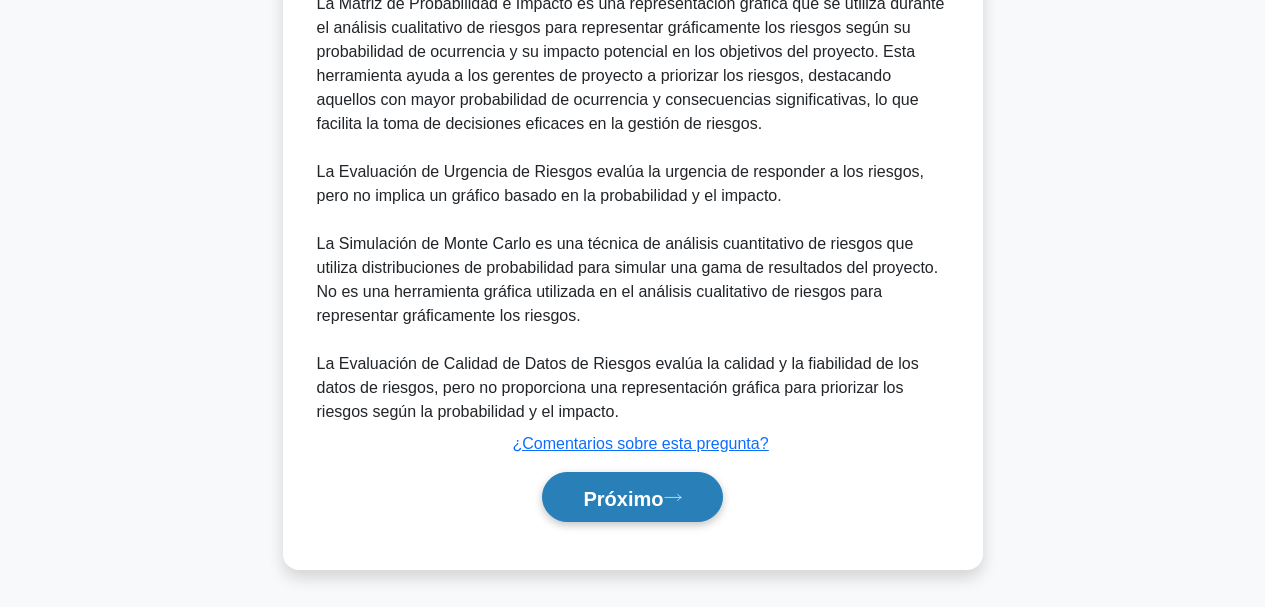 click on "Próximo" at bounding box center [623, 498] 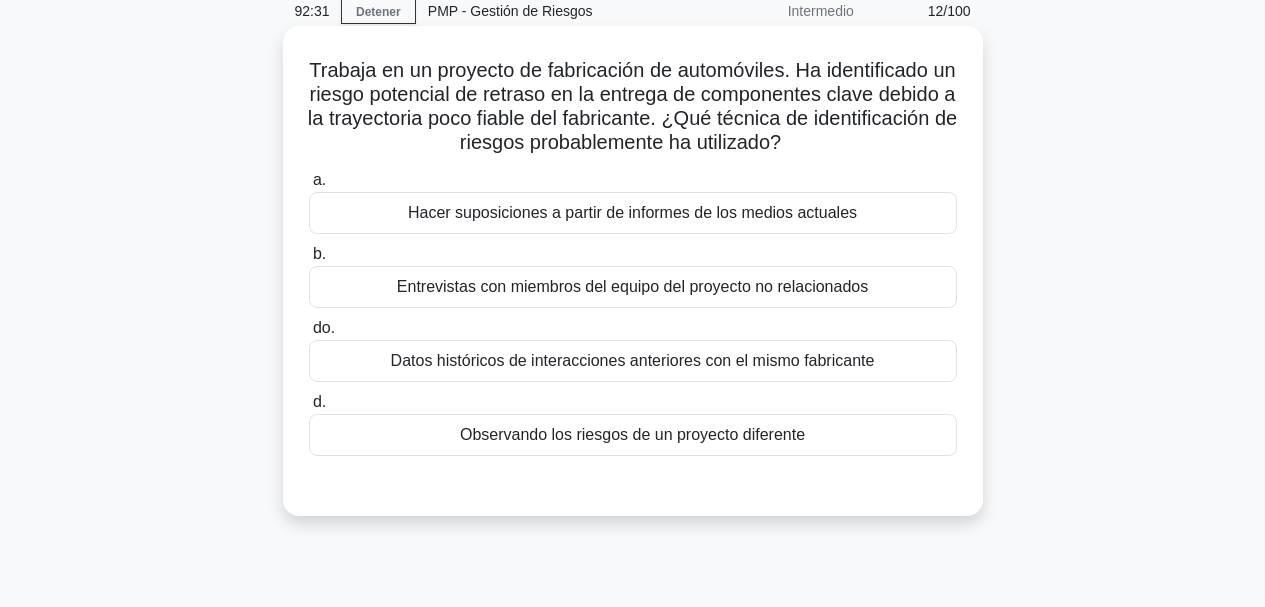scroll, scrollTop: 0, scrollLeft: 0, axis: both 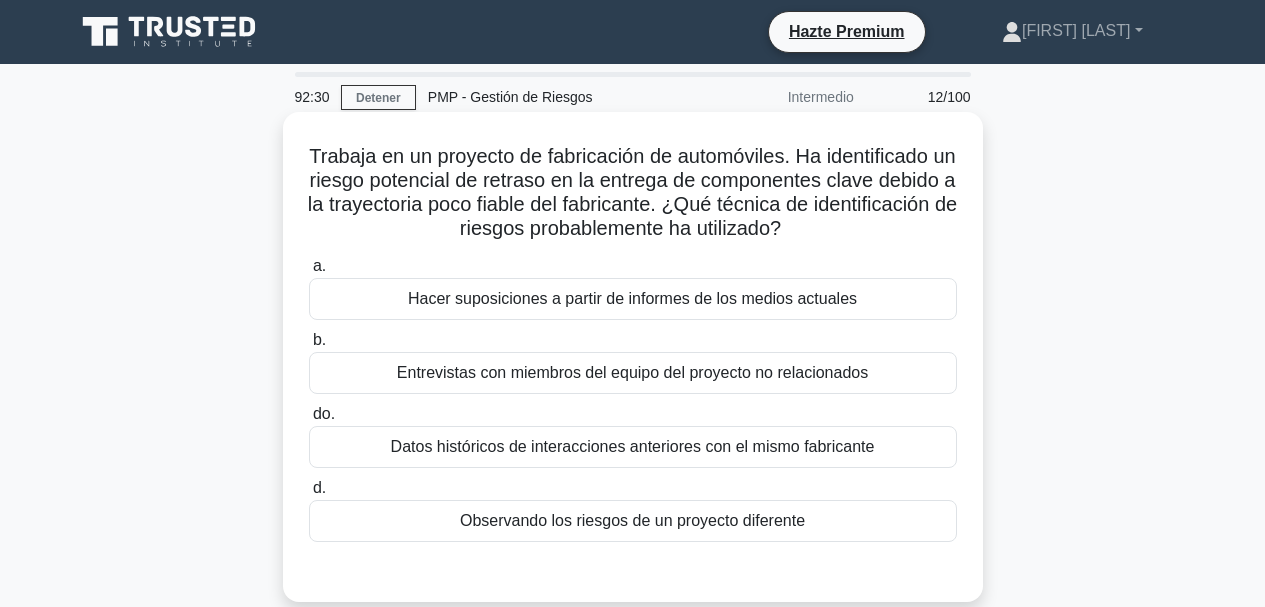 click on "Hacer suposiciones a partir de informes de los medios actuales" at bounding box center [632, 298] 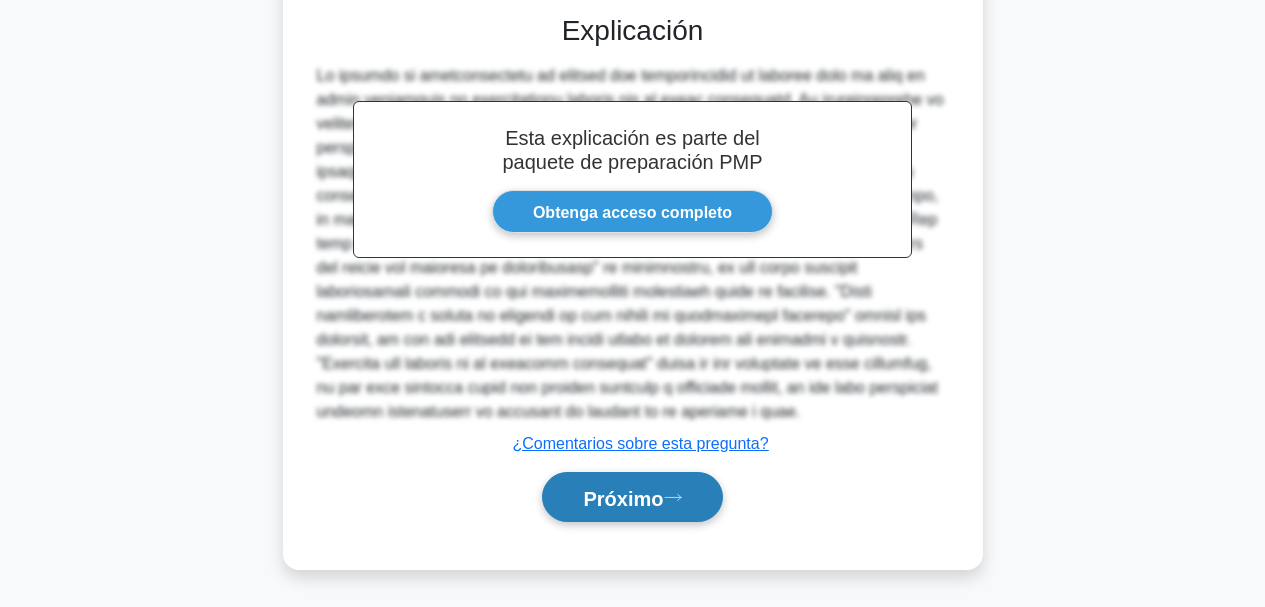 click on "Próximo" at bounding box center (623, 498) 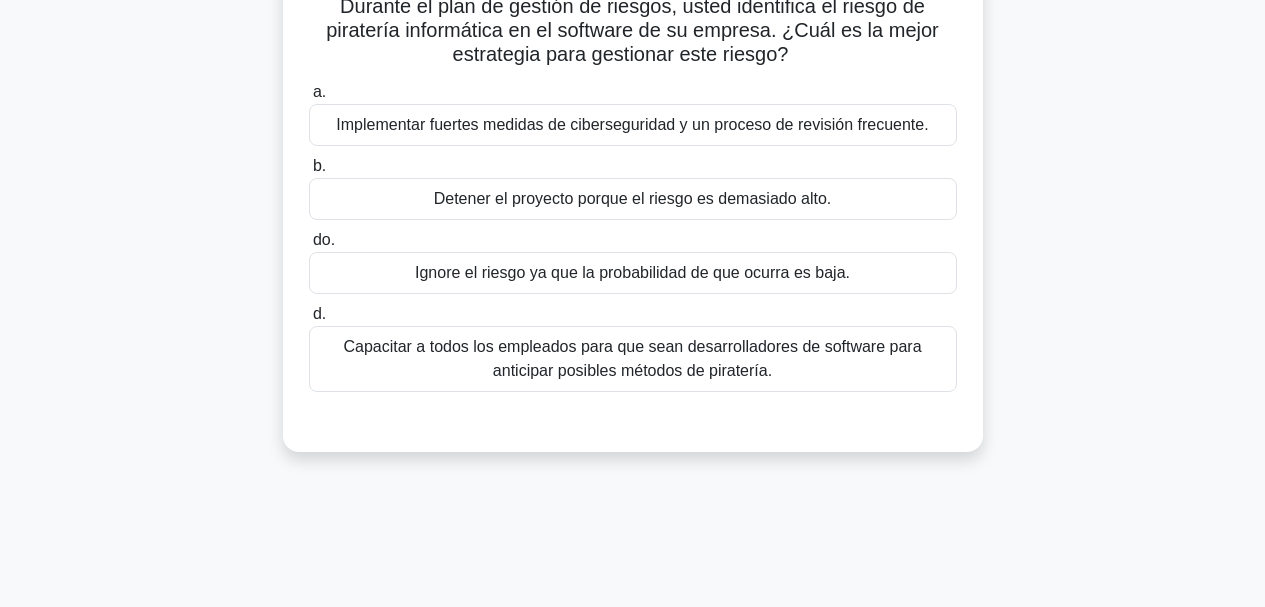 scroll, scrollTop: 0, scrollLeft: 0, axis: both 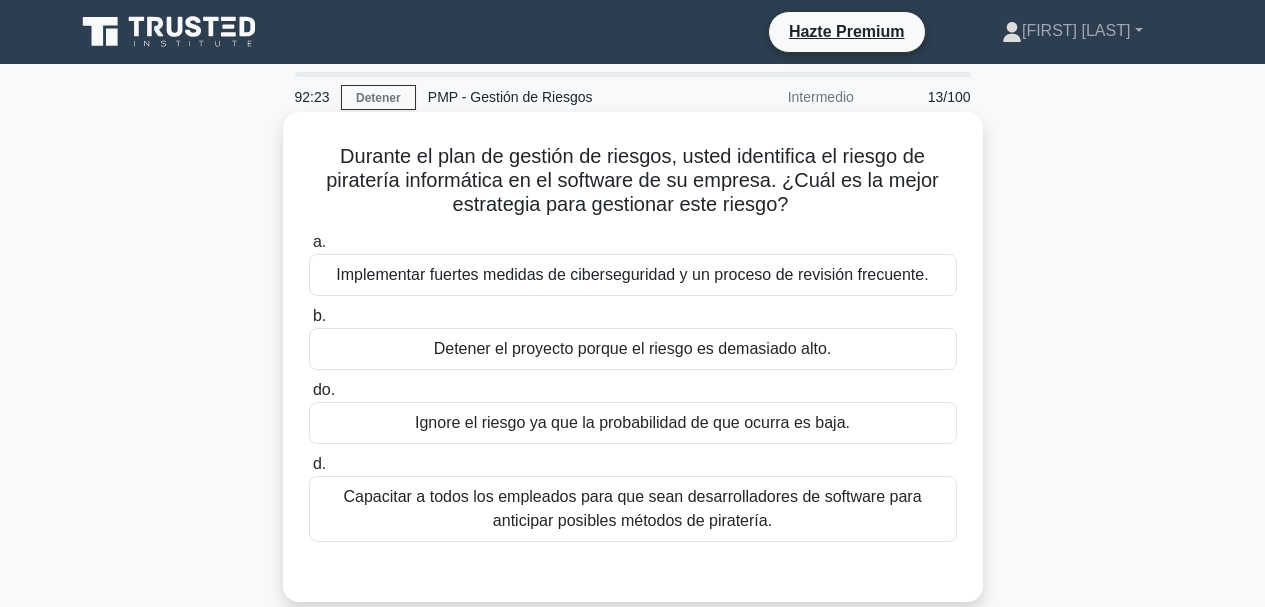 click on "Implementar fuertes medidas de ciberseguridad y un proceso de revisión frecuente." at bounding box center (632, 274) 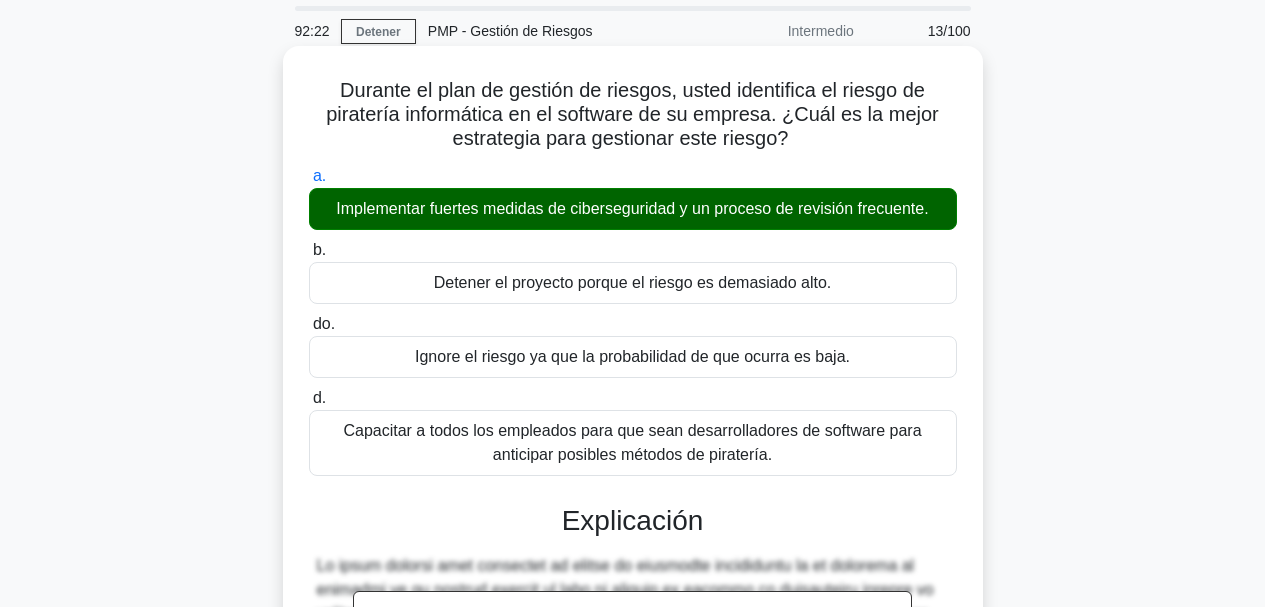 scroll, scrollTop: 100, scrollLeft: 0, axis: vertical 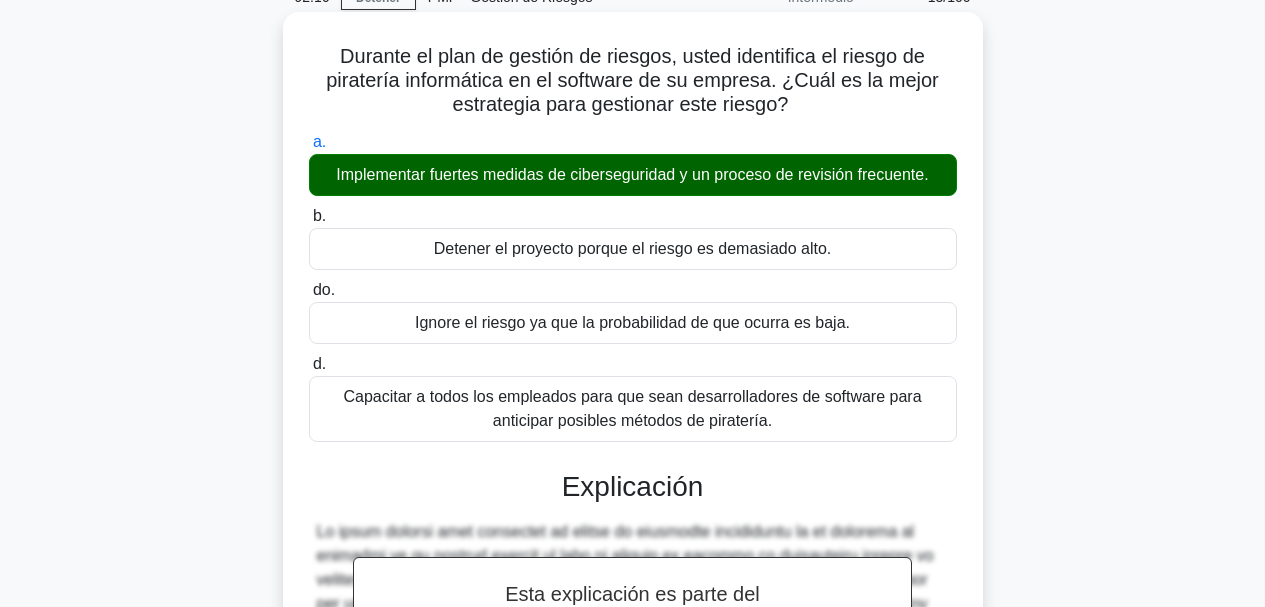 click on "Durante el plan de gestión de riesgos, usted identifica el riesgo de piratería informática en el software de su empresa. ¿Cuál es la mejor estrategia para gestionar este riesgo?" at bounding box center [632, 80] 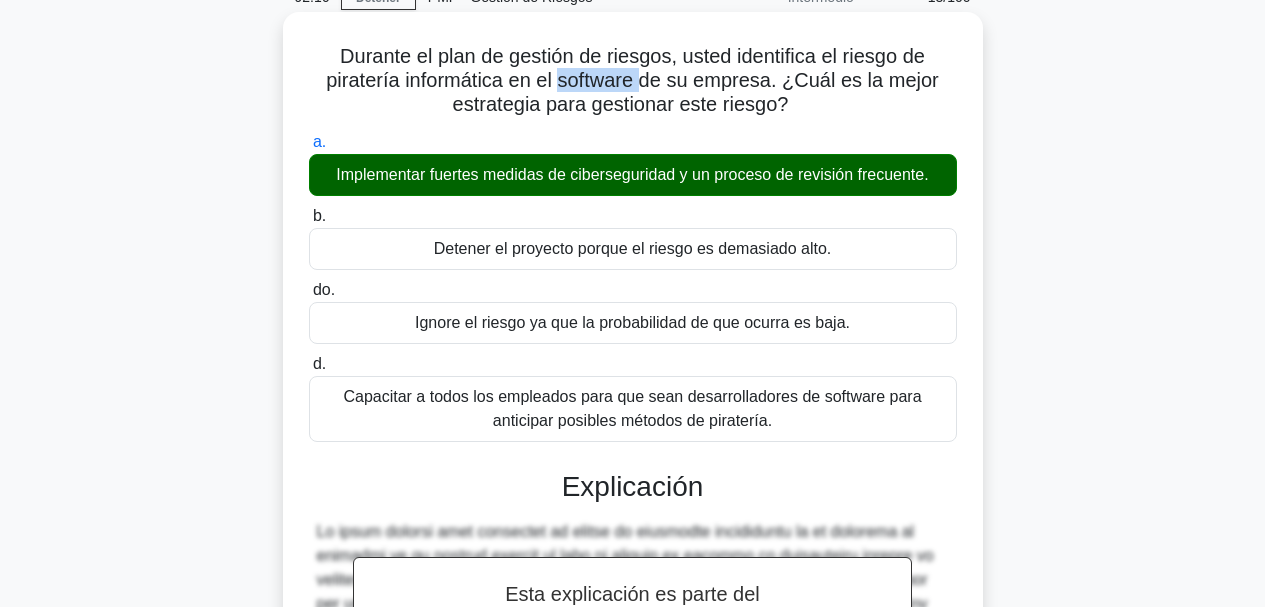 click on "Durante el plan de gestión de riesgos, usted identifica el riesgo de piratería informática en el software de su empresa. ¿Cuál es la mejor estrategia para gestionar este riesgo?" at bounding box center [632, 80] 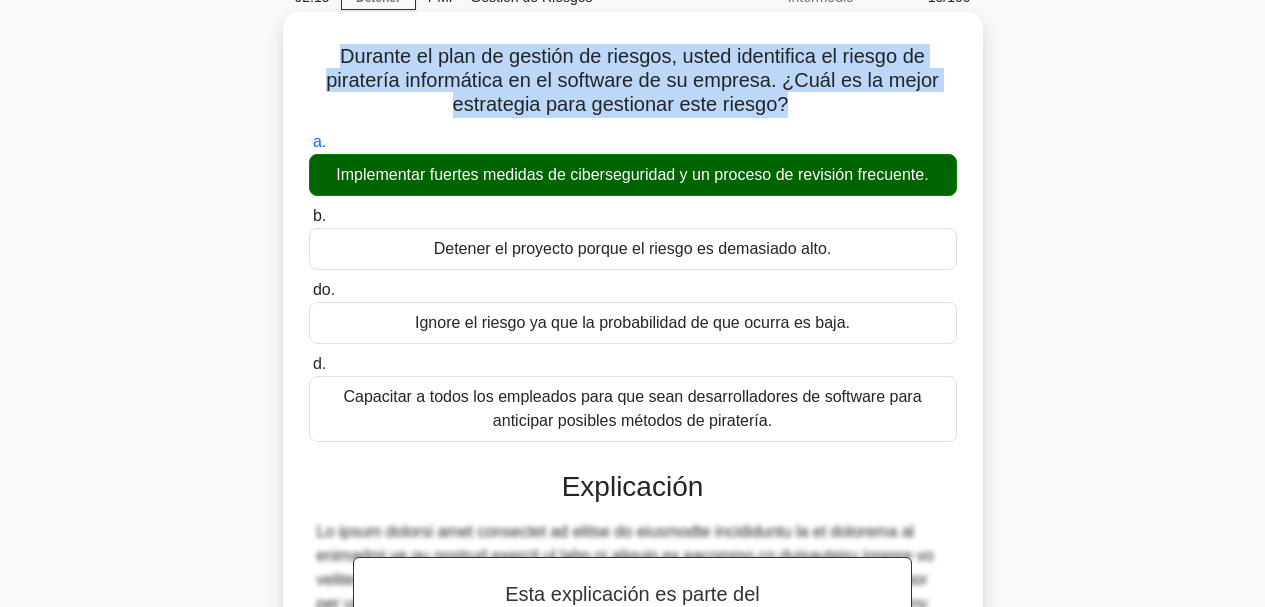 click on "Durante el plan de gestión de riesgos, usted identifica el riesgo de piratería informática en el software de su empresa. ¿Cuál es la mejor estrategia para gestionar este riesgo?" at bounding box center (632, 80) 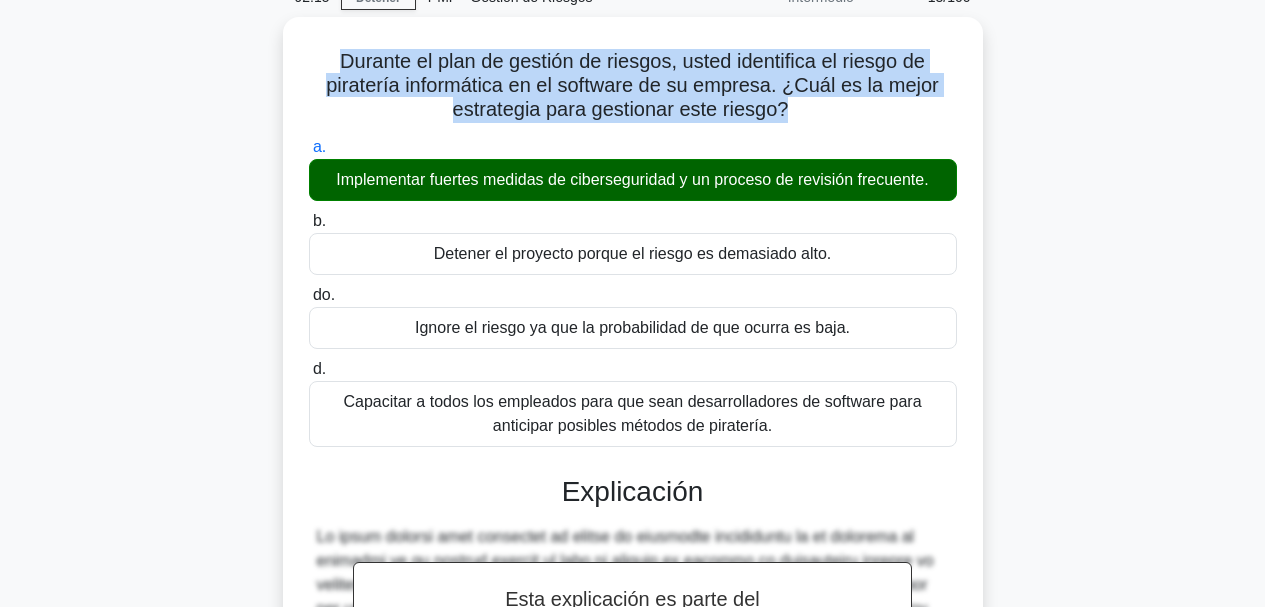 copy on "Durante el plan de gestión de riesgos, usted identifica el riesgo de piratería informática en el software de su empresa. ¿Cuál es la mejor estrategia para gestionar este riesgo?
.spinner_0XTQ{transform-origin:center;animation:spinner_y6GP .75s linear infinite}@keyframes spinner_y6GP{100%{transform:rotate(360deg)}}" 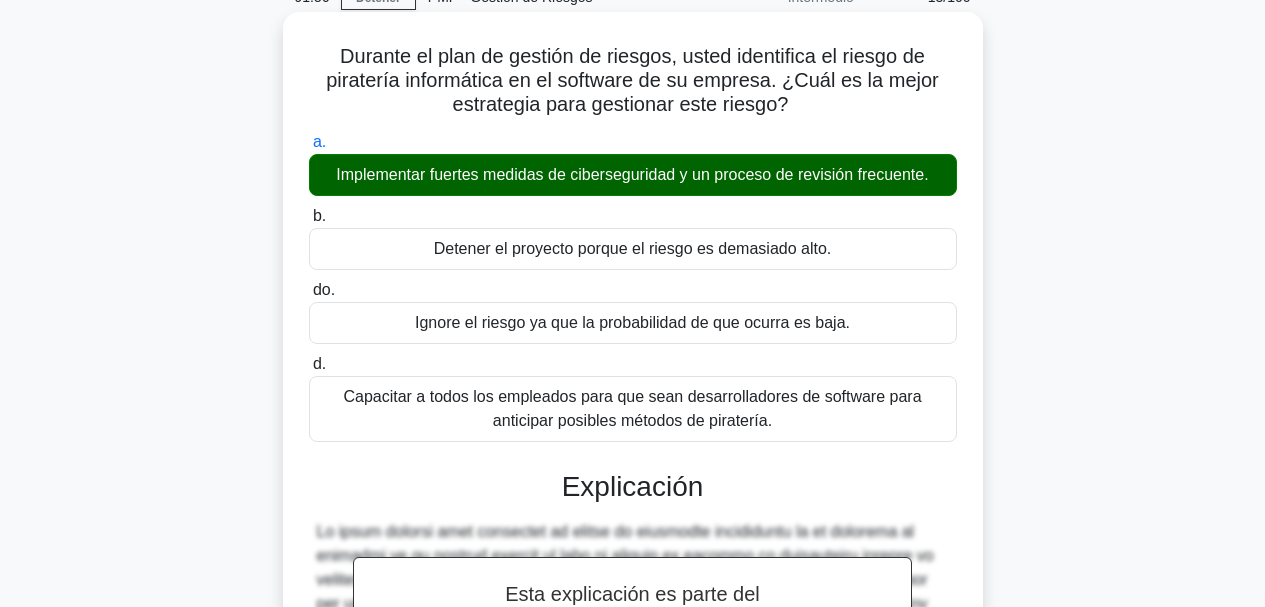click on "Detener el proyecto porque el riesgo es demasiado alto." at bounding box center [633, 249] 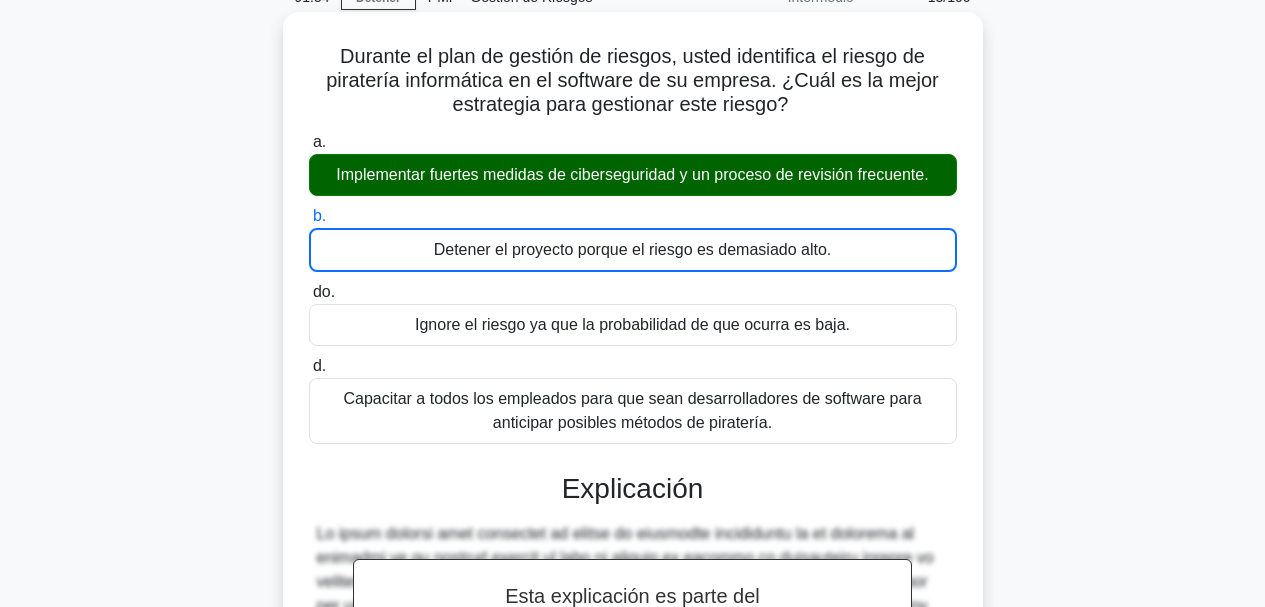 drag, startPoint x: 315, startPoint y: 141, endPoint x: 678, endPoint y: 332, distance: 410.1829 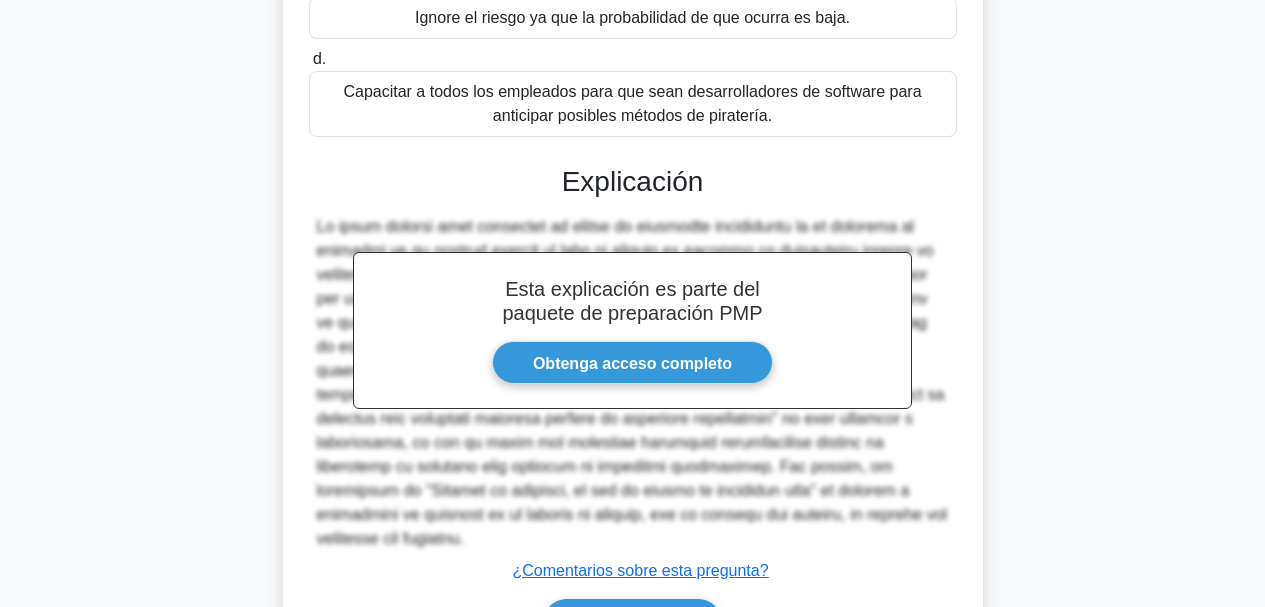 scroll, scrollTop: 512, scrollLeft: 0, axis: vertical 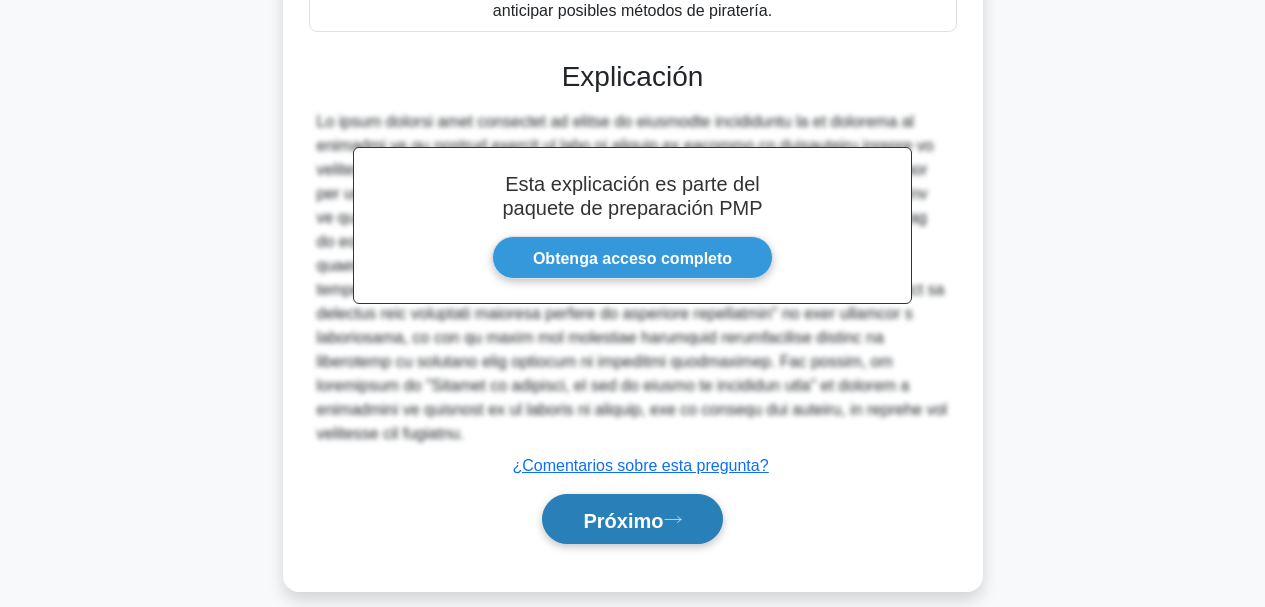 click on "Próximo" at bounding box center [623, 520] 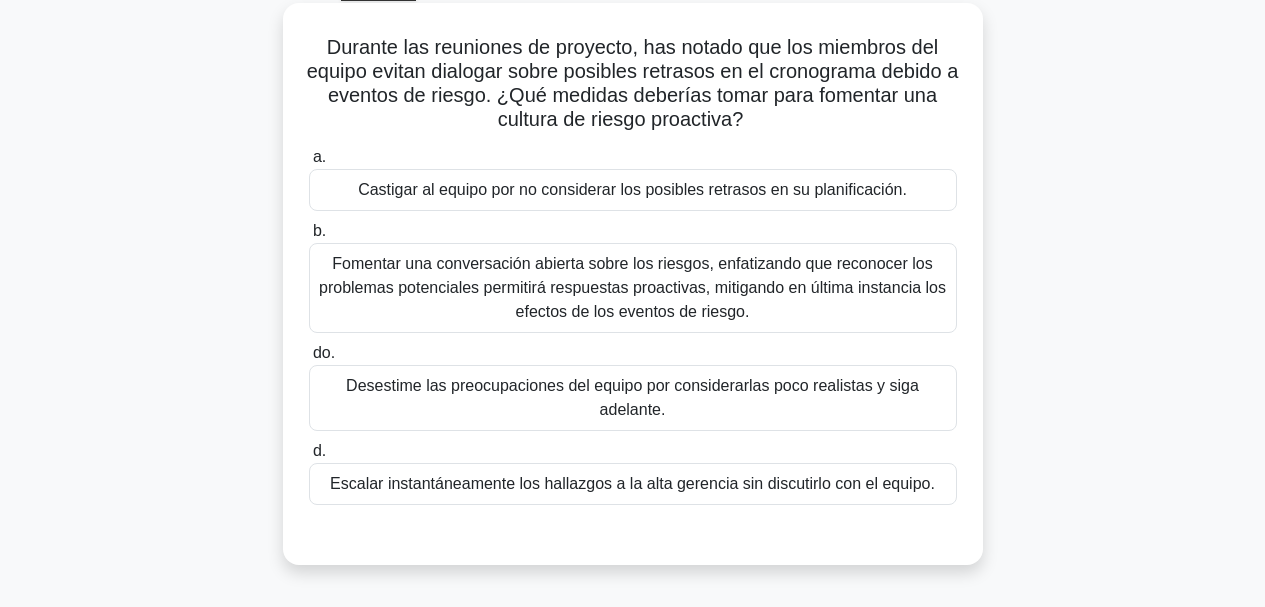 scroll, scrollTop: 0, scrollLeft: 0, axis: both 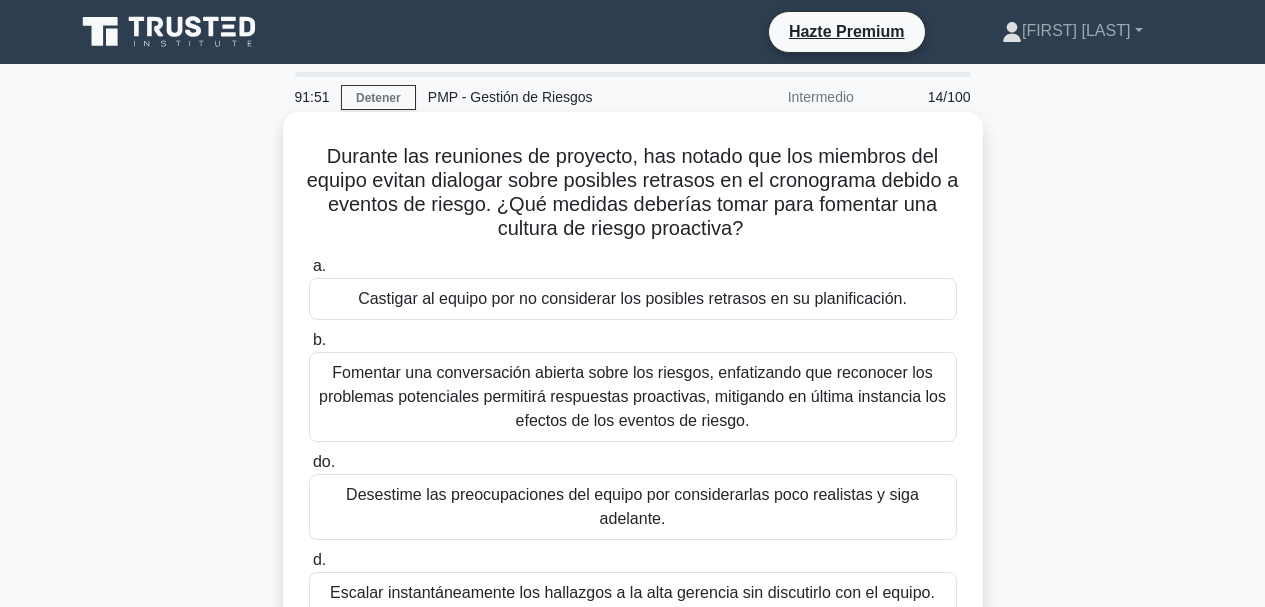 click on "Fomentar una conversación abierta sobre los riesgos, enfatizando que reconocer los problemas potenciales permitirá respuestas proactivas, mitigando en última instancia los efectos de los eventos de riesgo." at bounding box center (632, 396) 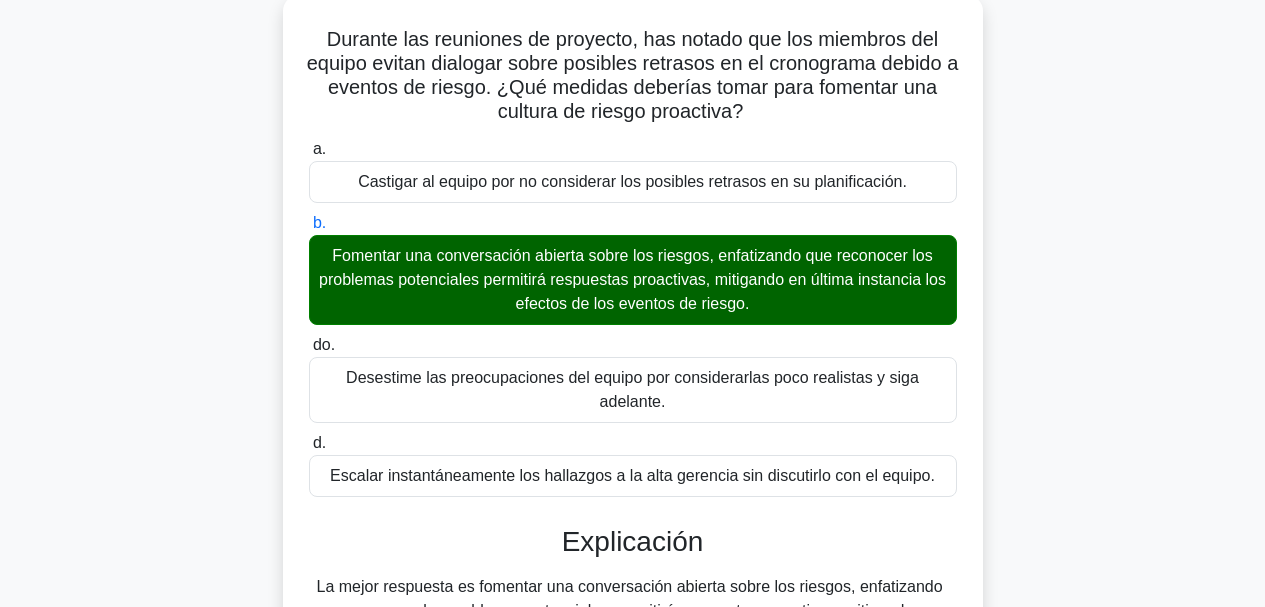 scroll, scrollTop: 100, scrollLeft: 0, axis: vertical 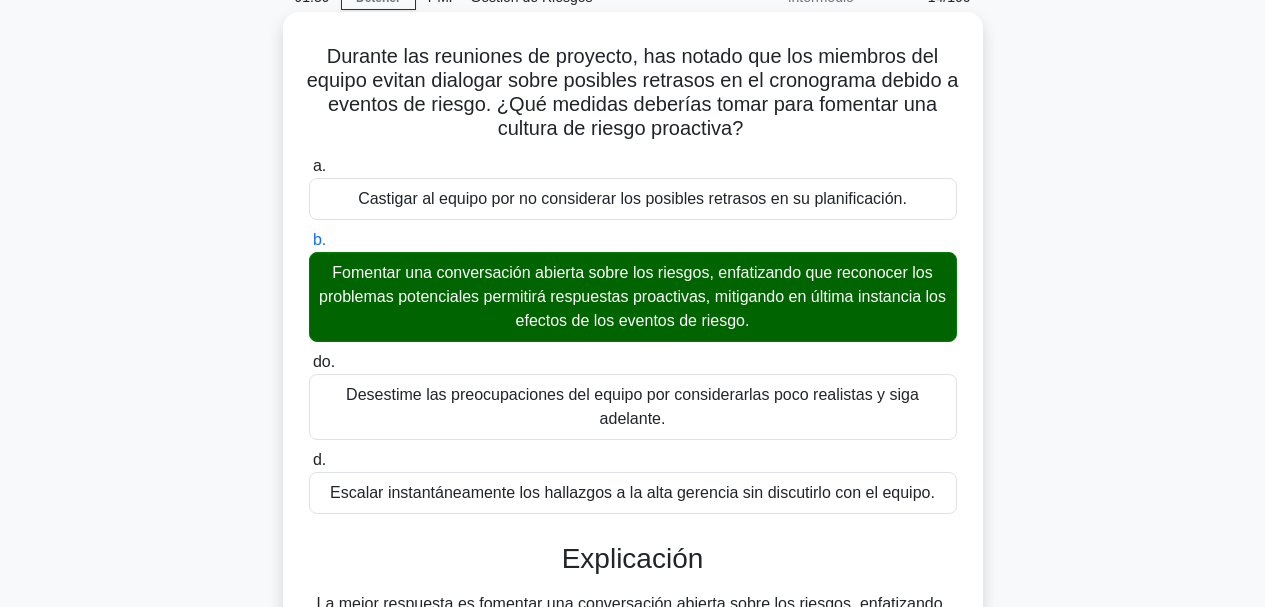 click on "Durante las reuniones de proyecto, has notado que los miembros del equipo evitan dialogar sobre posibles retrasos en el cronograma debido a eventos de riesgo. ¿Qué medidas deberías tomar para fomentar una cultura de riesgo proactiva?" at bounding box center [633, 92] 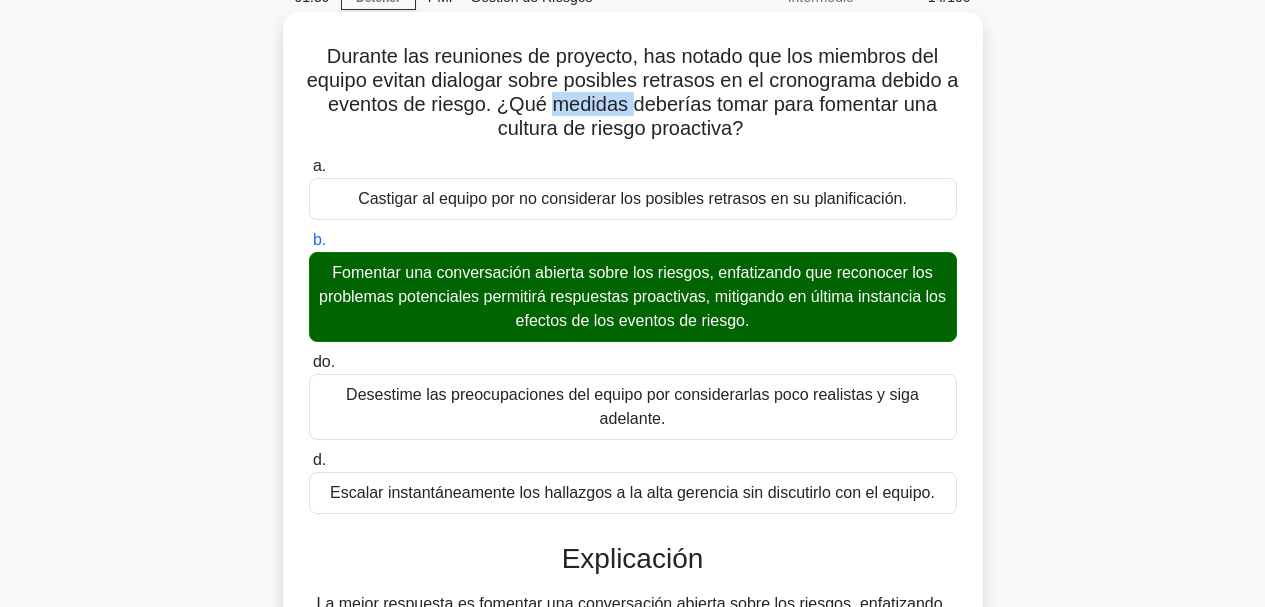 click on "Durante las reuniones de proyecto, has notado que los miembros del equipo evitan dialogar sobre posibles retrasos en el cronograma debido a eventos de riesgo. ¿Qué medidas deberías tomar para fomentar una cultura de riesgo proactiva?" at bounding box center [633, 92] 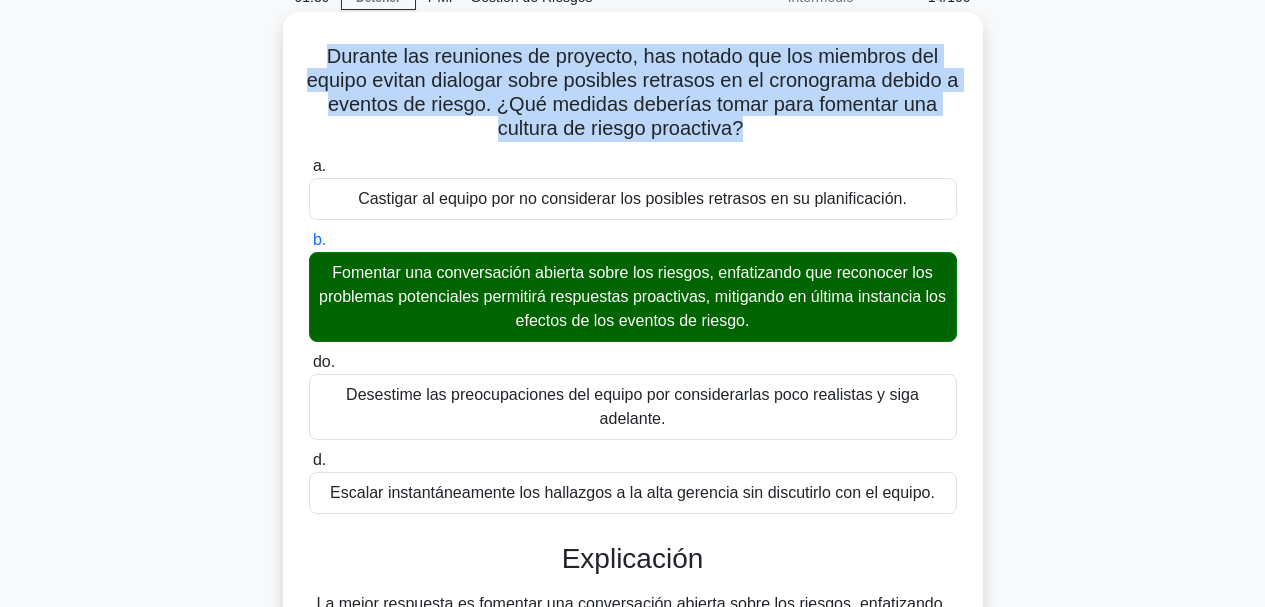 click on "Durante las reuniones de proyecto, has notado que los miembros del equipo evitan dialogar sobre posibles retrasos en el cronograma debido a eventos de riesgo. ¿Qué medidas deberías tomar para fomentar una cultura de riesgo proactiva?" at bounding box center [633, 92] 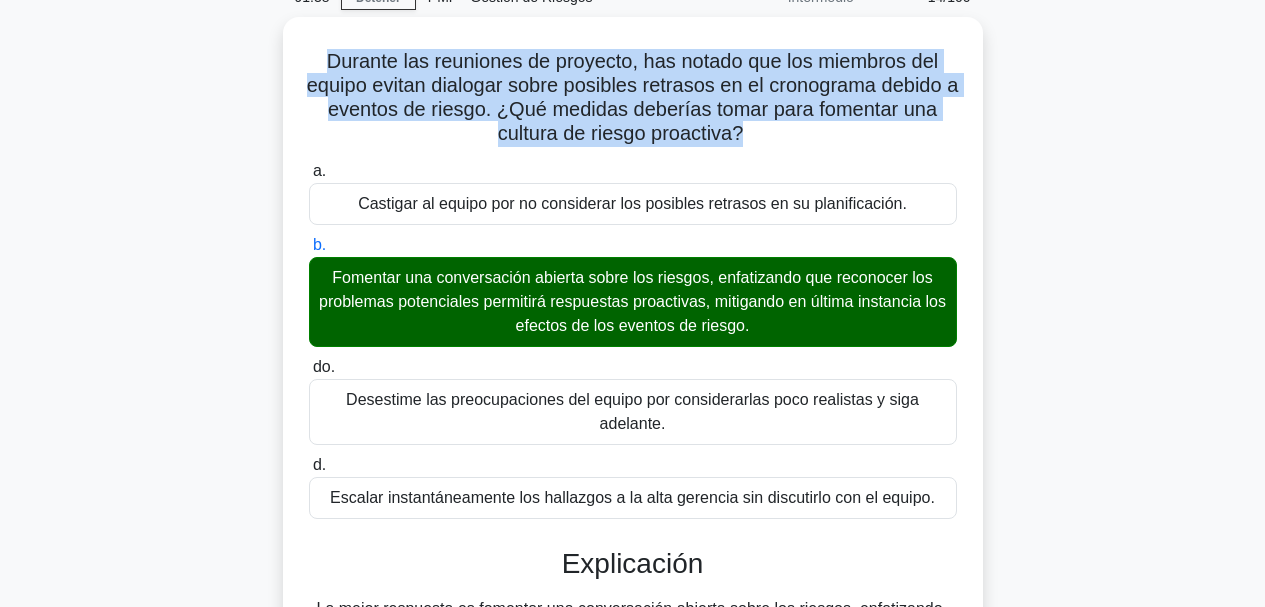 copy on "Durante las reuniones de proyecto, has notado que los miembros del equipo evitan dialogar sobre posibles retrasos en el cronograma debido a eventos de riesgo. ¿Qué medidas deberías tomar para fomentar una cultura de riesgo proactiva?
.spinner_0XTQ{transform-origin:center;animation:spinner_y6GP .75s linear infinite}@keyframes spinner_y6GP{100%{transform:rotate(360deg)}}" 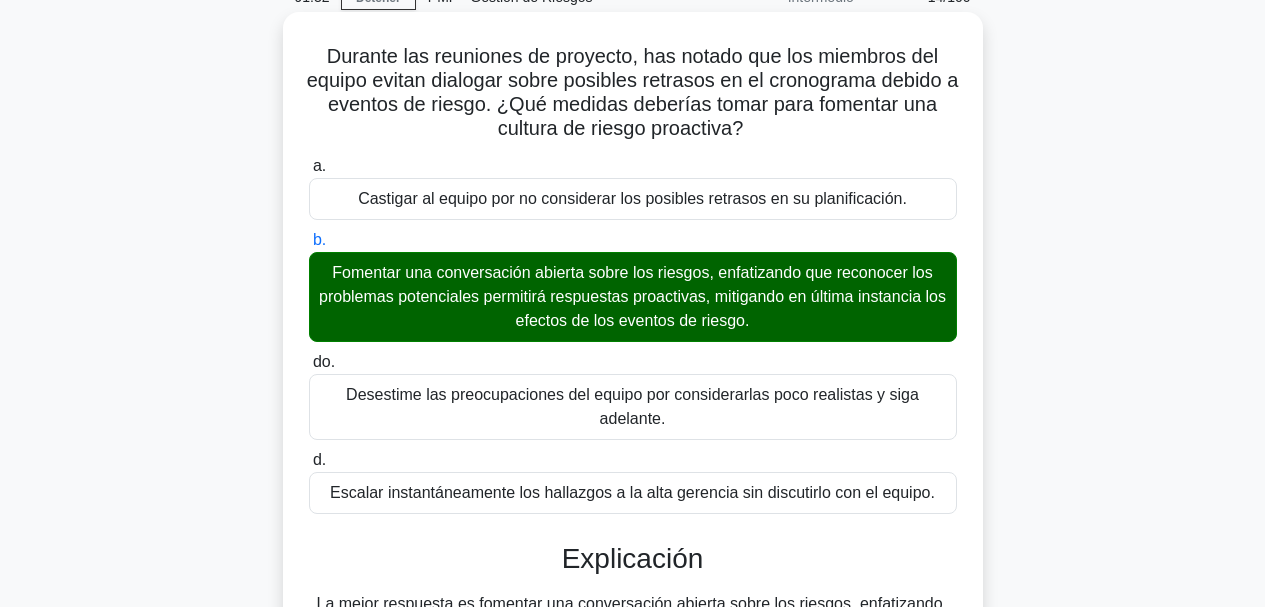 drag, startPoint x: 496, startPoint y: 373, endPoint x: 472, endPoint y: 329, distance: 50.119858 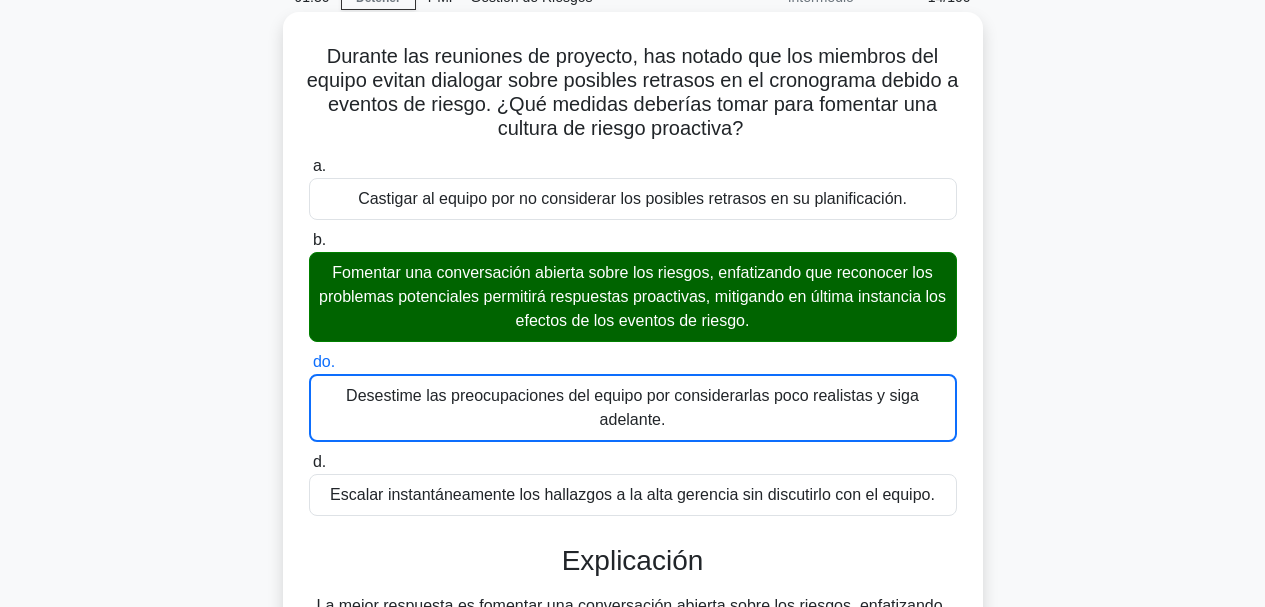 drag, startPoint x: 320, startPoint y: 194, endPoint x: 951, endPoint y: 491, distance: 697.40234 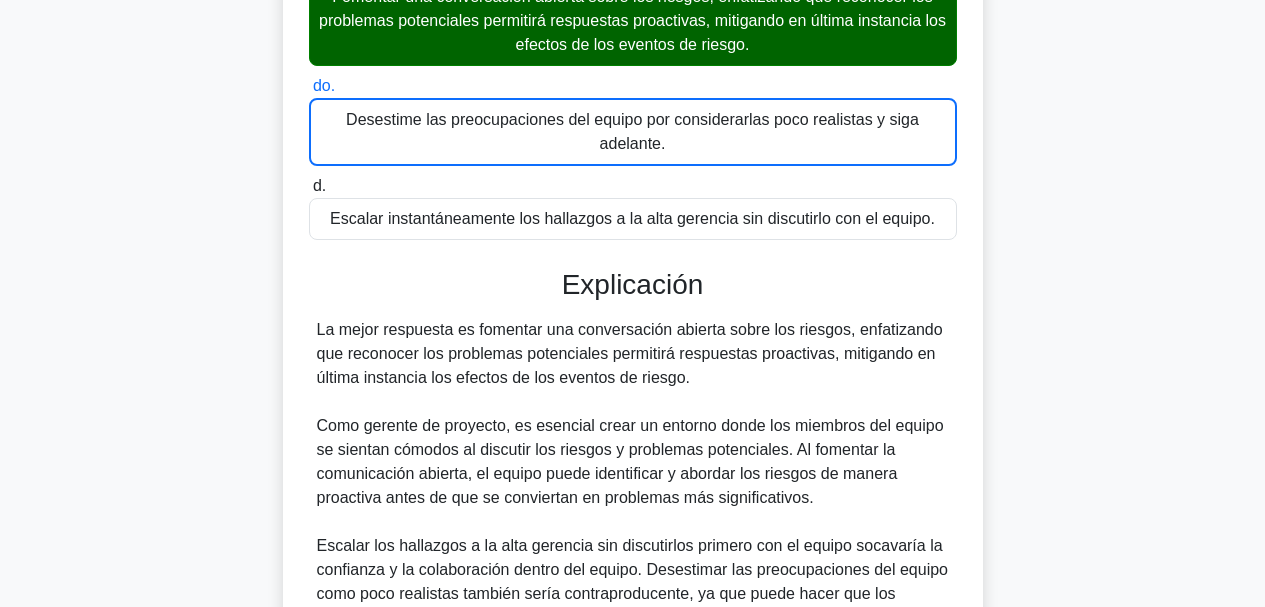 scroll, scrollTop: 400, scrollLeft: 0, axis: vertical 